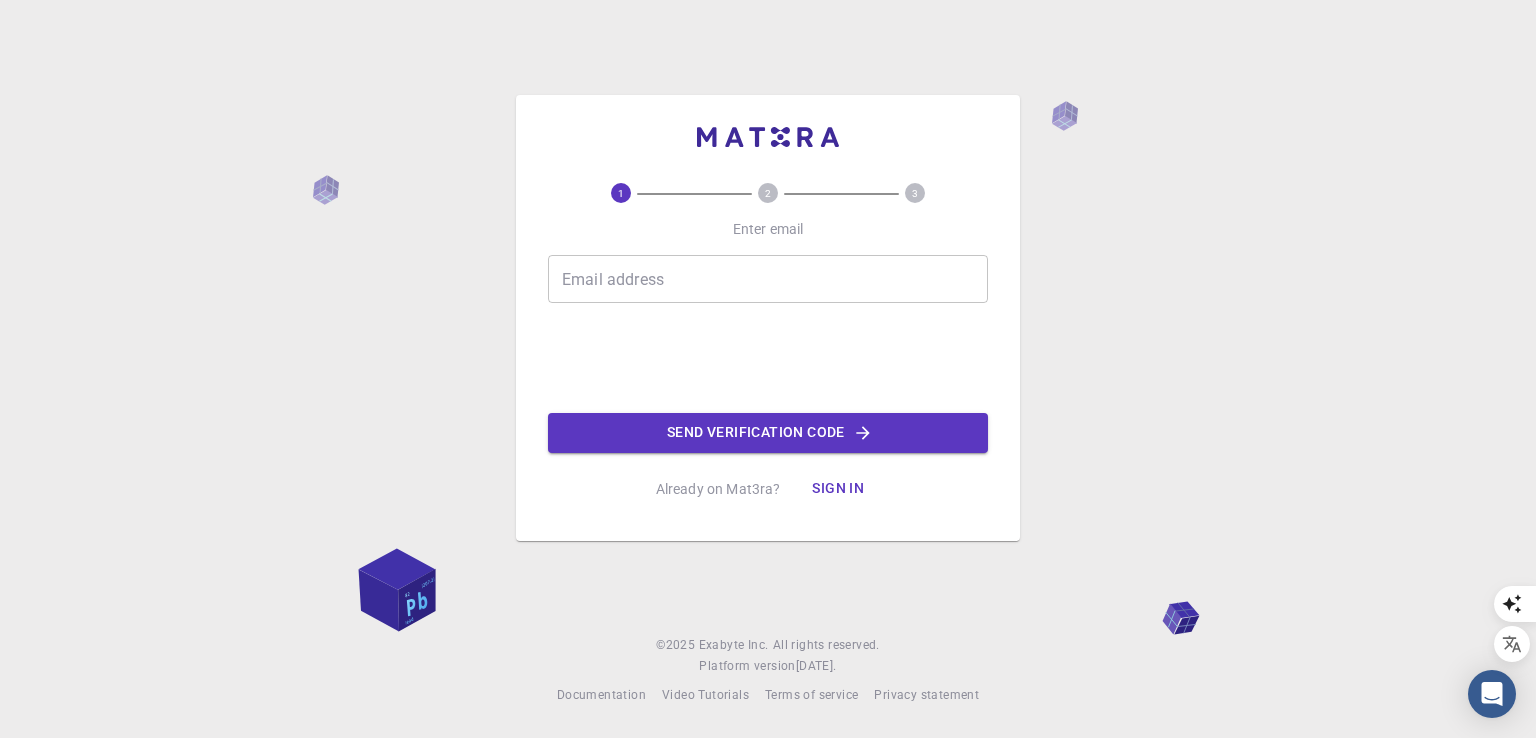 scroll, scrollTop: 0, scrollLeft: 0, axis: both 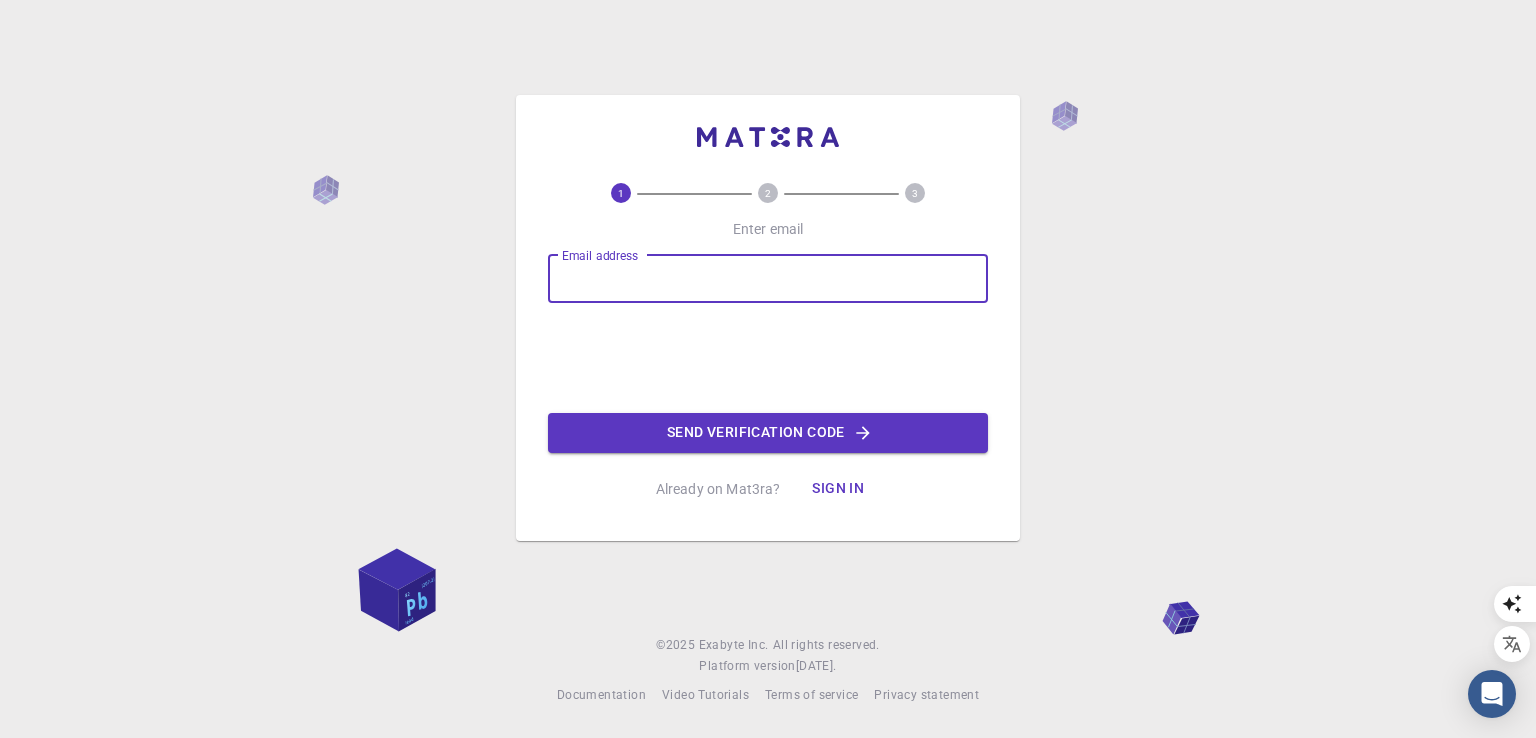 click on "Email address" at bounding box center (768, 279) 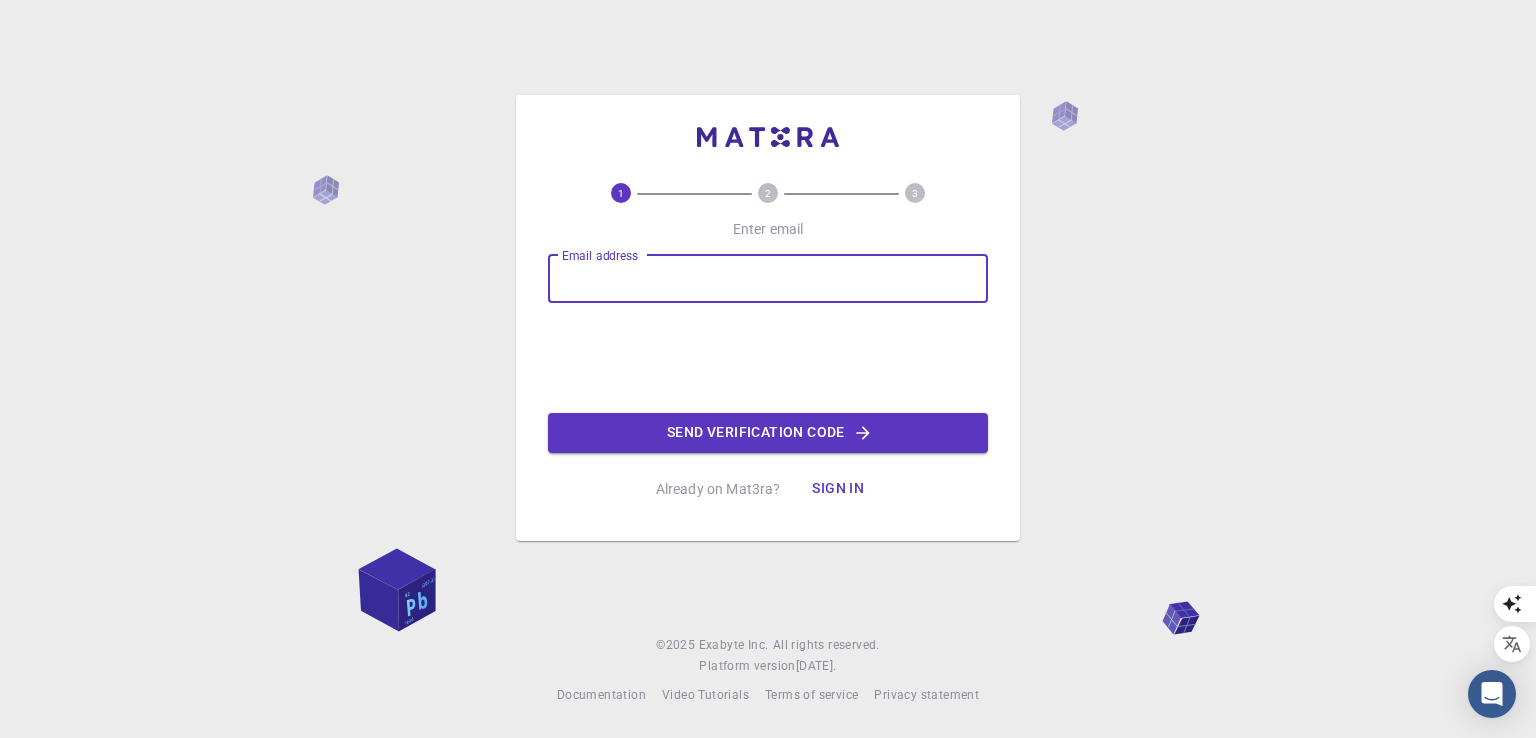 type on "[EMAIL_ADDRESS][DOMAIN_NAME]" 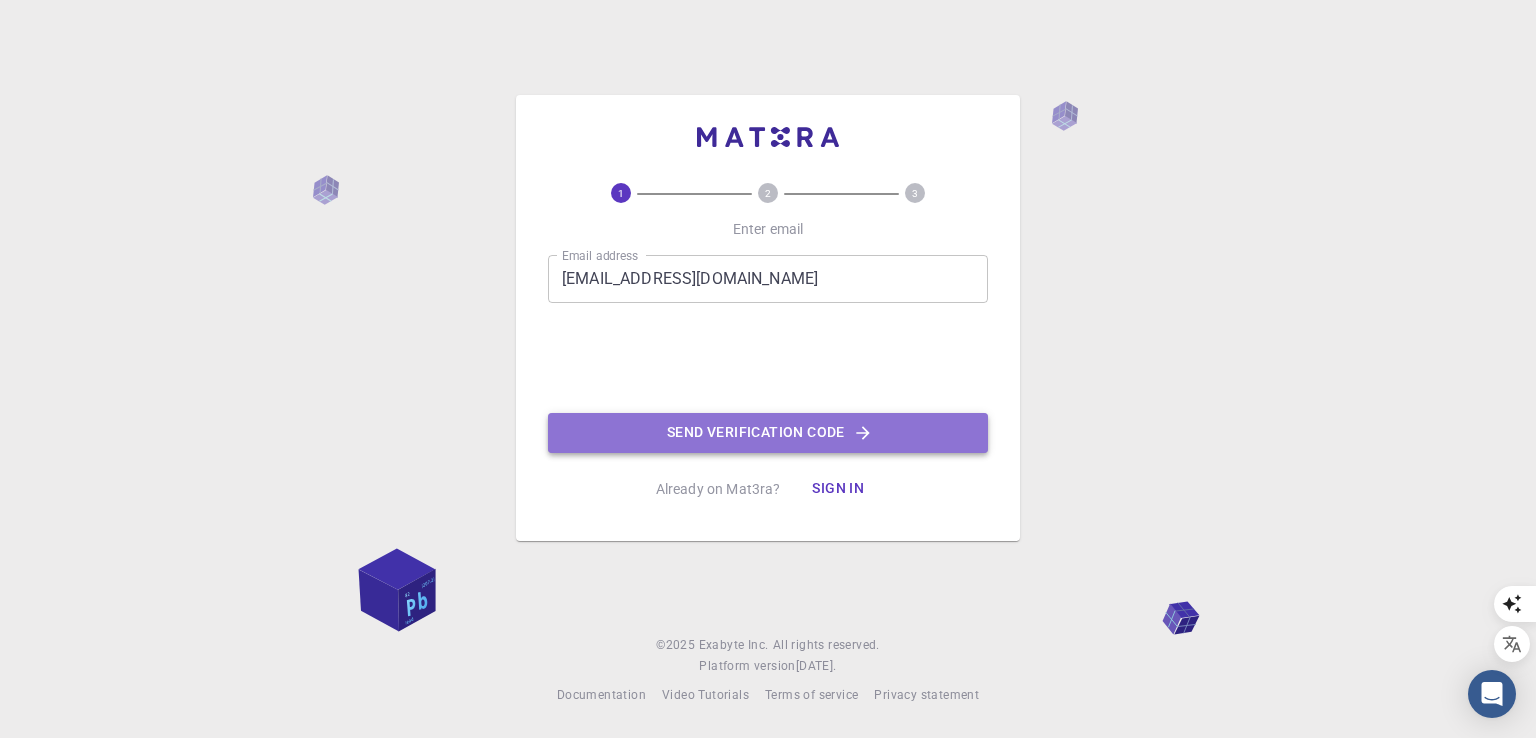 click on "Send verification code" 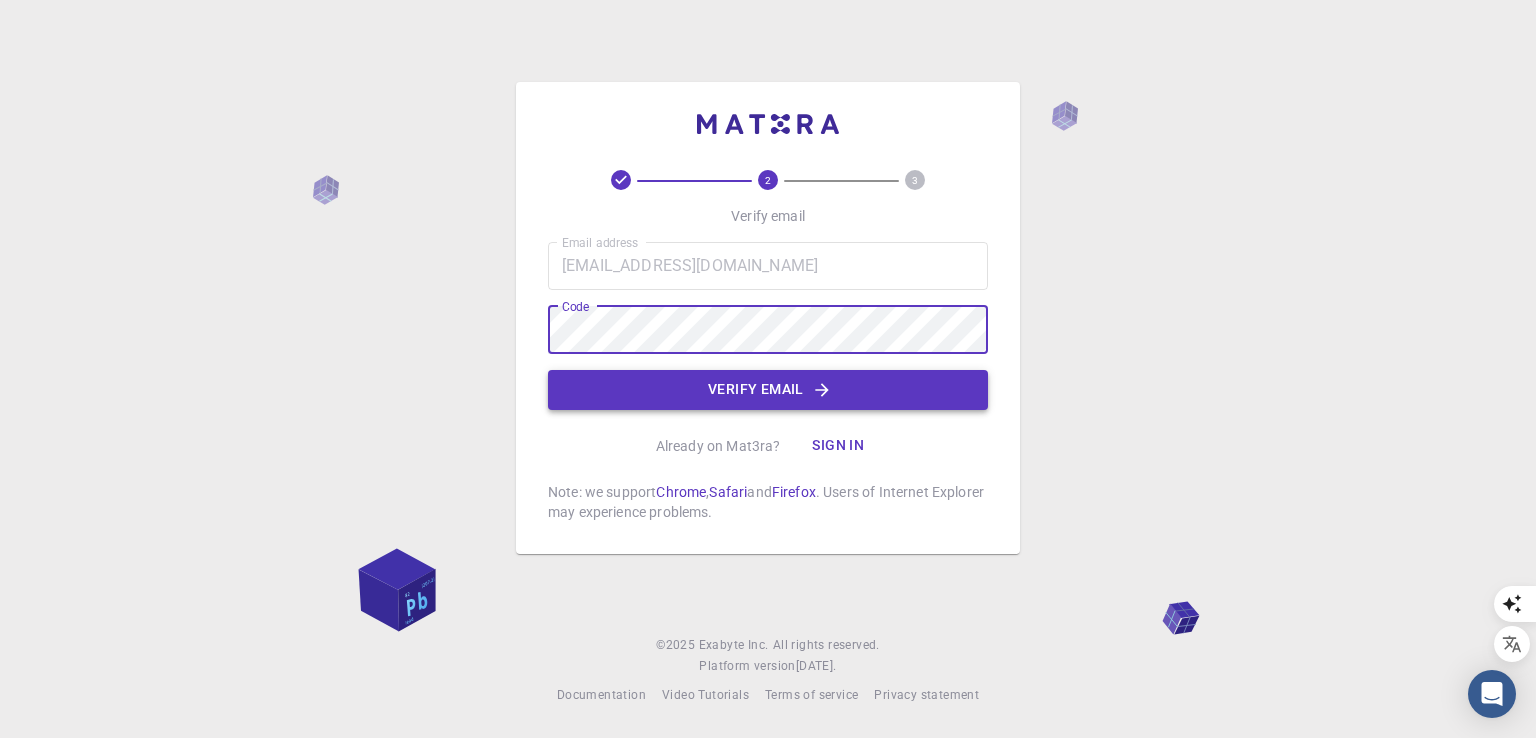 click on "Verify email" 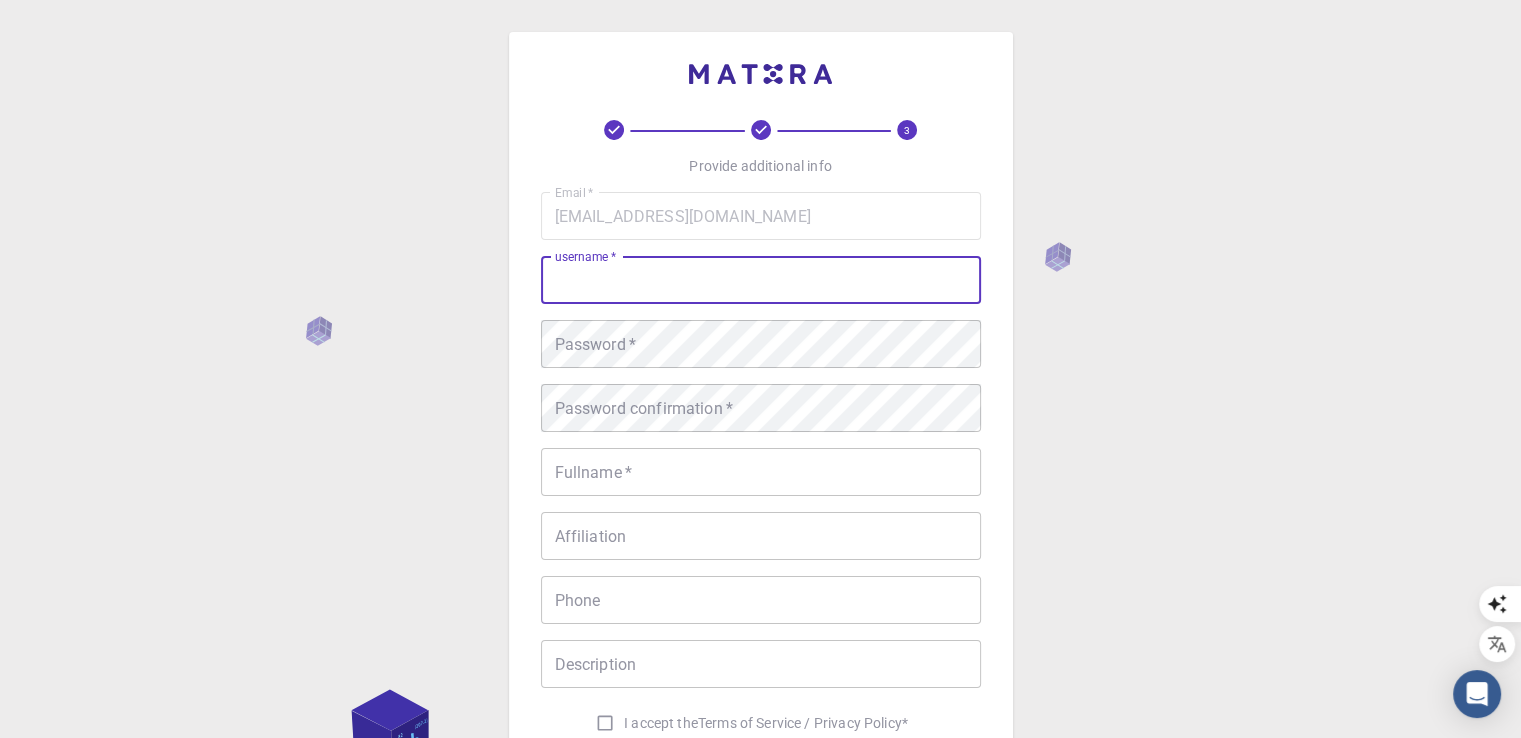 click on "username   *" at bounding box center (761, 280) 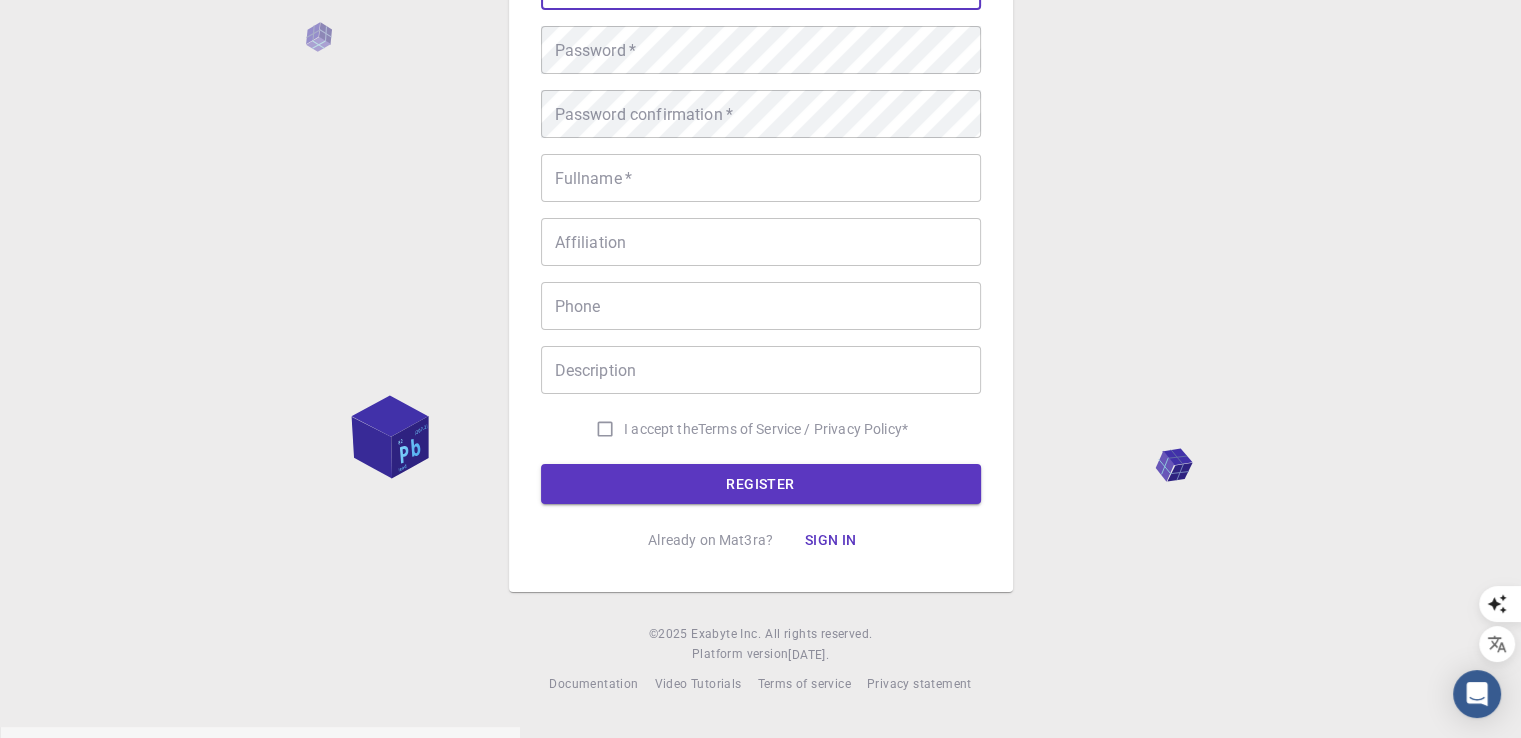 scroll, scrollTop: 295, scrollLeft: 0, axis: vertical 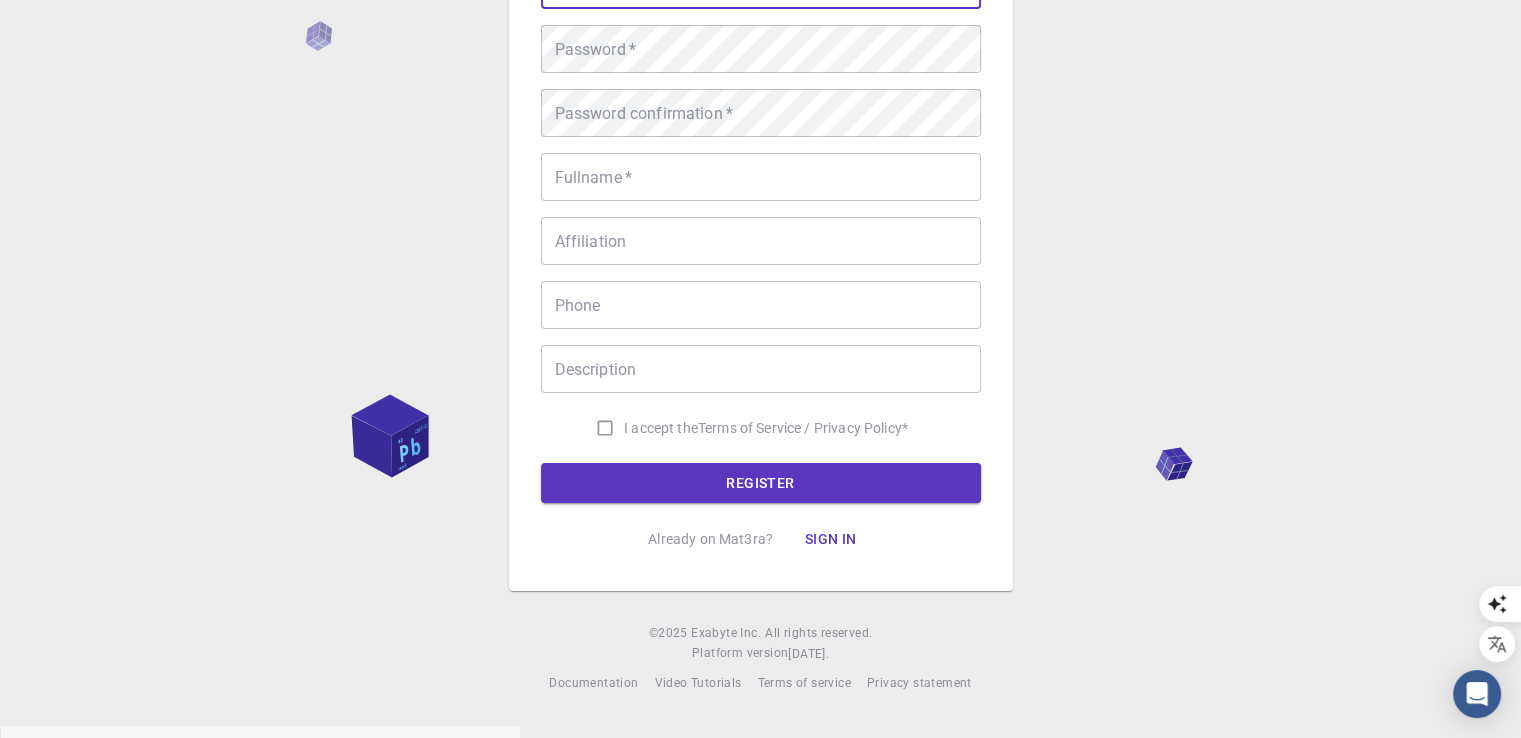 click on "I accept the  Terms of Service / Privacy Policy  *" at bounding box center [605, 428] 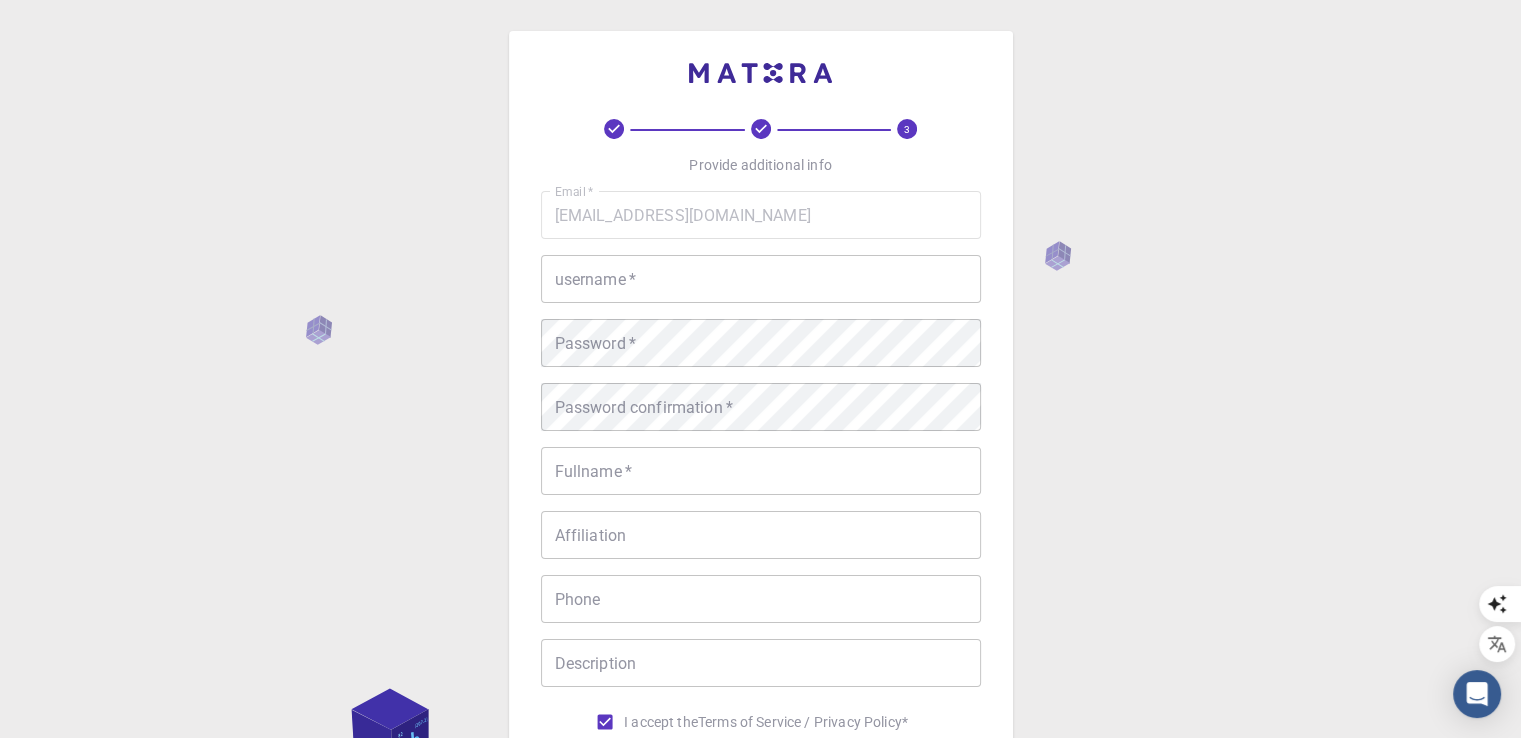 scroll, scrollTop: 0, scrollLeft: 0, axis: both 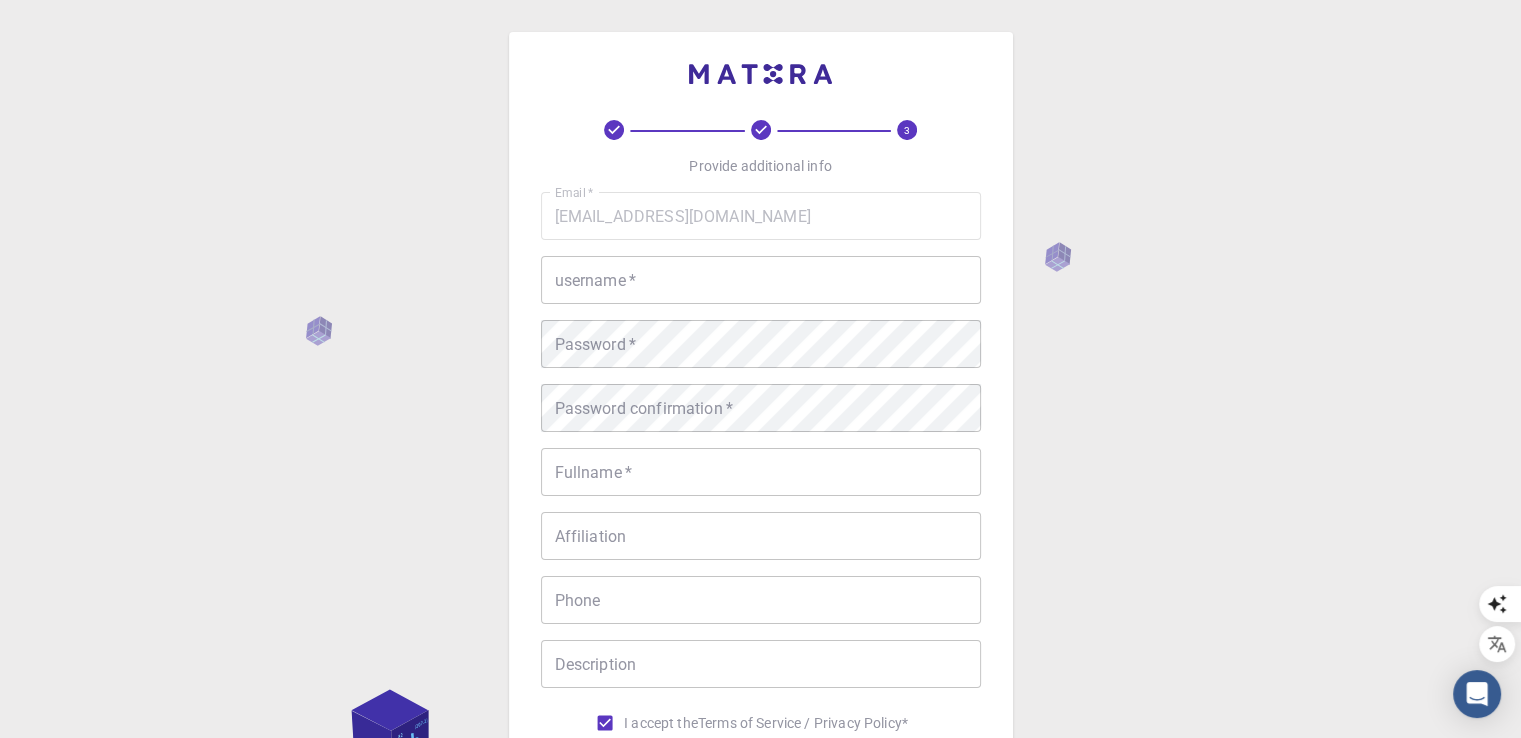 click on "username   *" at bounding box center [761, 280] 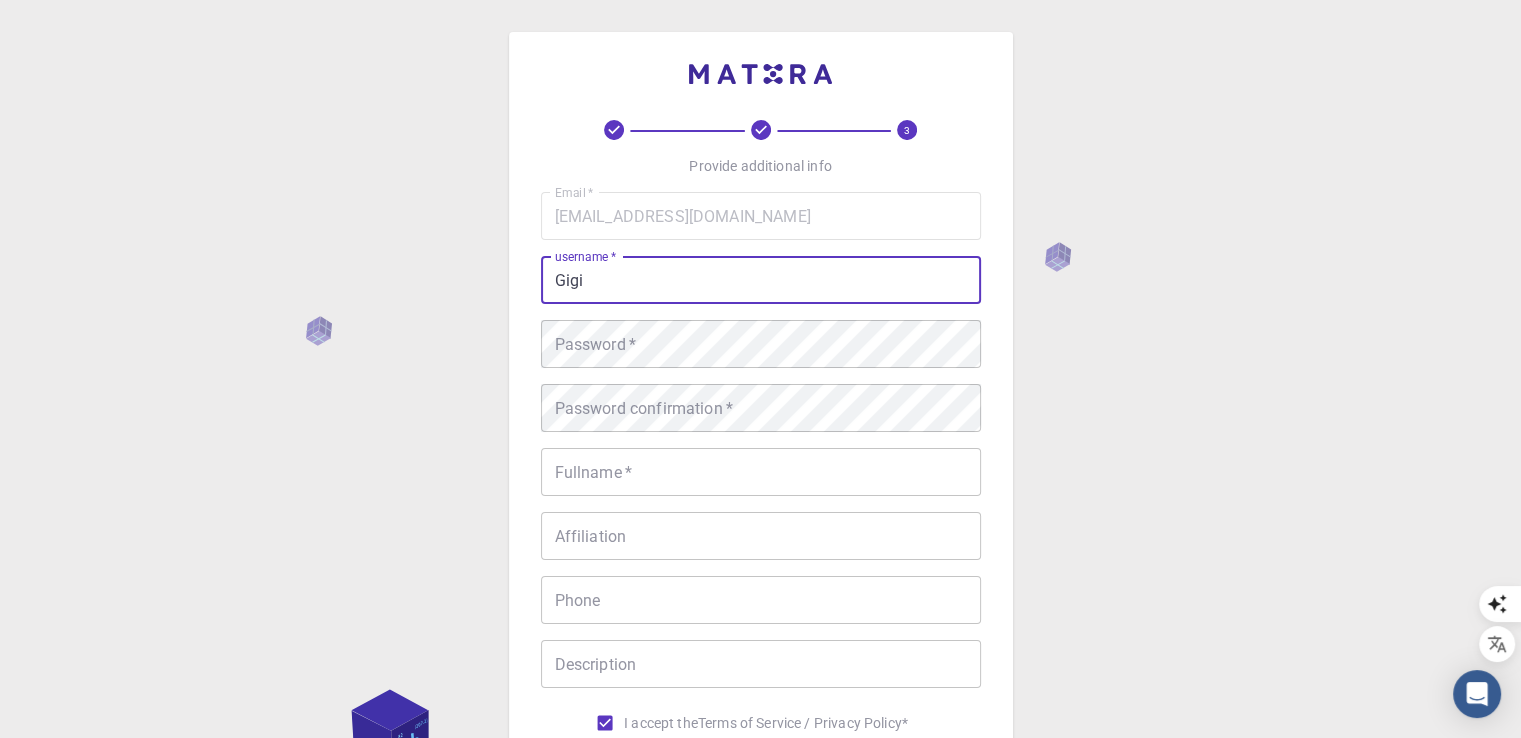 type on "Gigi" 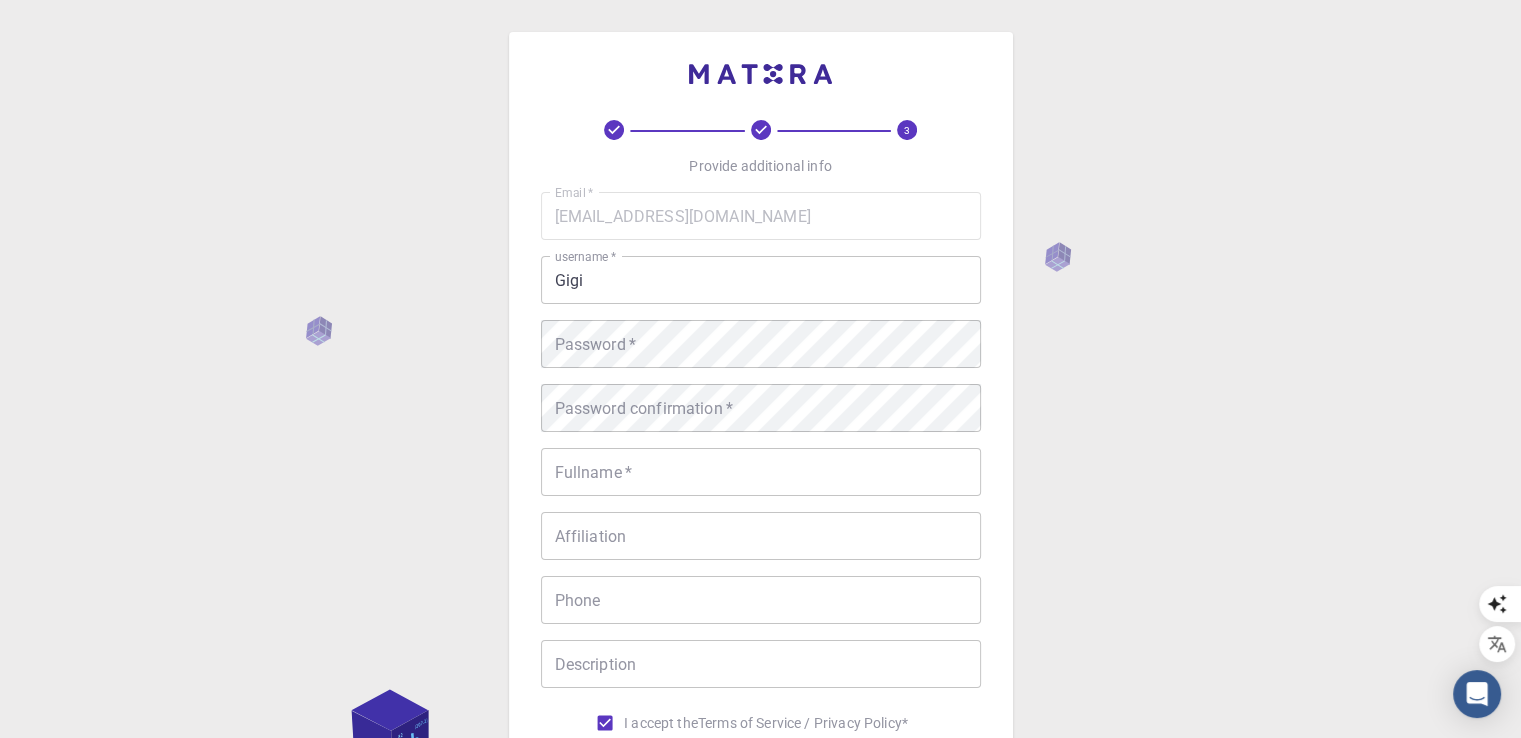 click on "3 Provide additional info Email   * [EMAIL_ADDRESS][DOMAIN_NAME] Email   * username   * Gigi username   * Password   * Password   * Password confirmation   * Password confirmation   * Fullname   * Fullname   * Affiliation Affiliation Phone Phone Description Description I accept the  Terms of Service / Privacy Policy  * REGISTER Already on Mat3ra? Sign in ©  2025   Exabyte Inc.   All rights reserved. Platform version  [DATE] . Documentation Video Tutorials Terms of service Privacy statement" at bounding box center [760, 510] 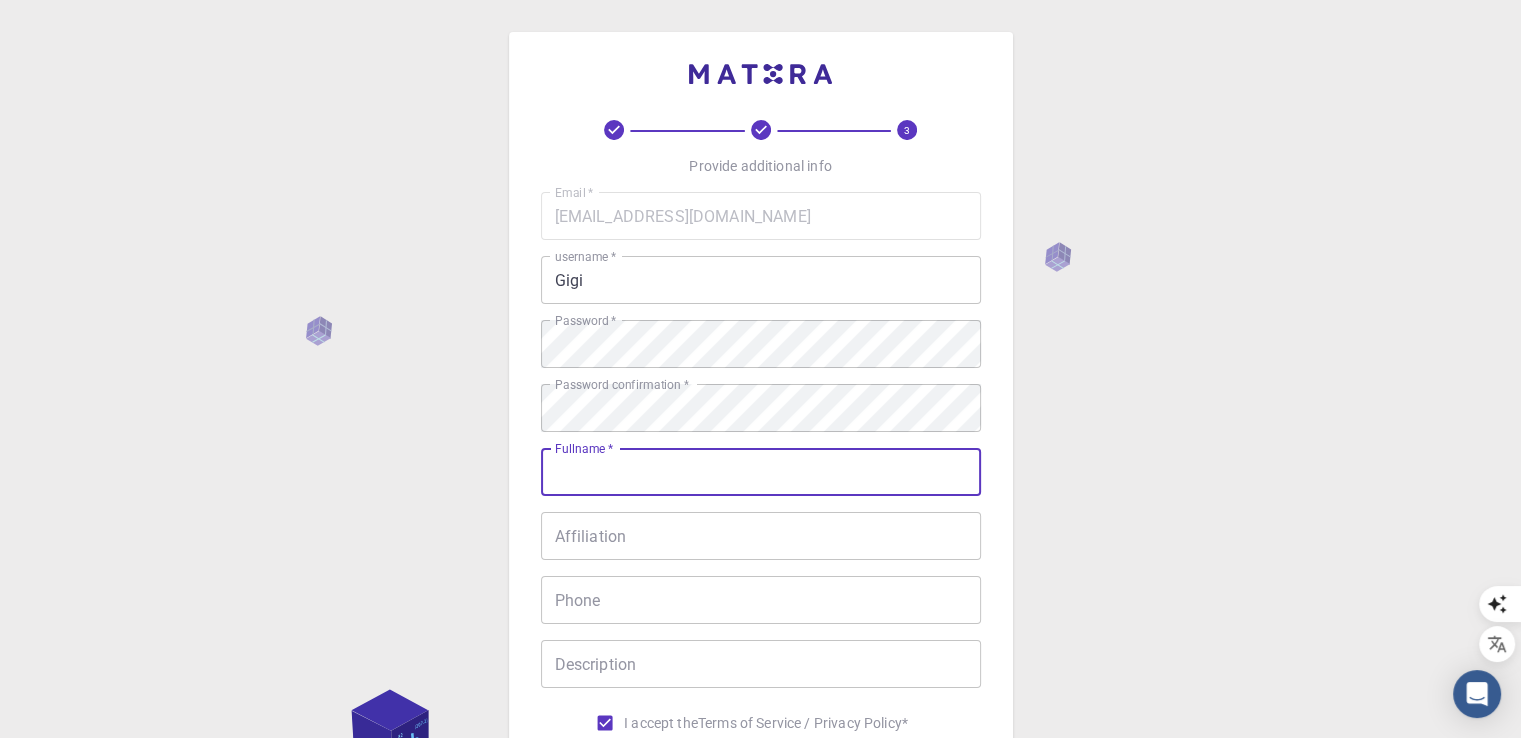 type on "gV4" 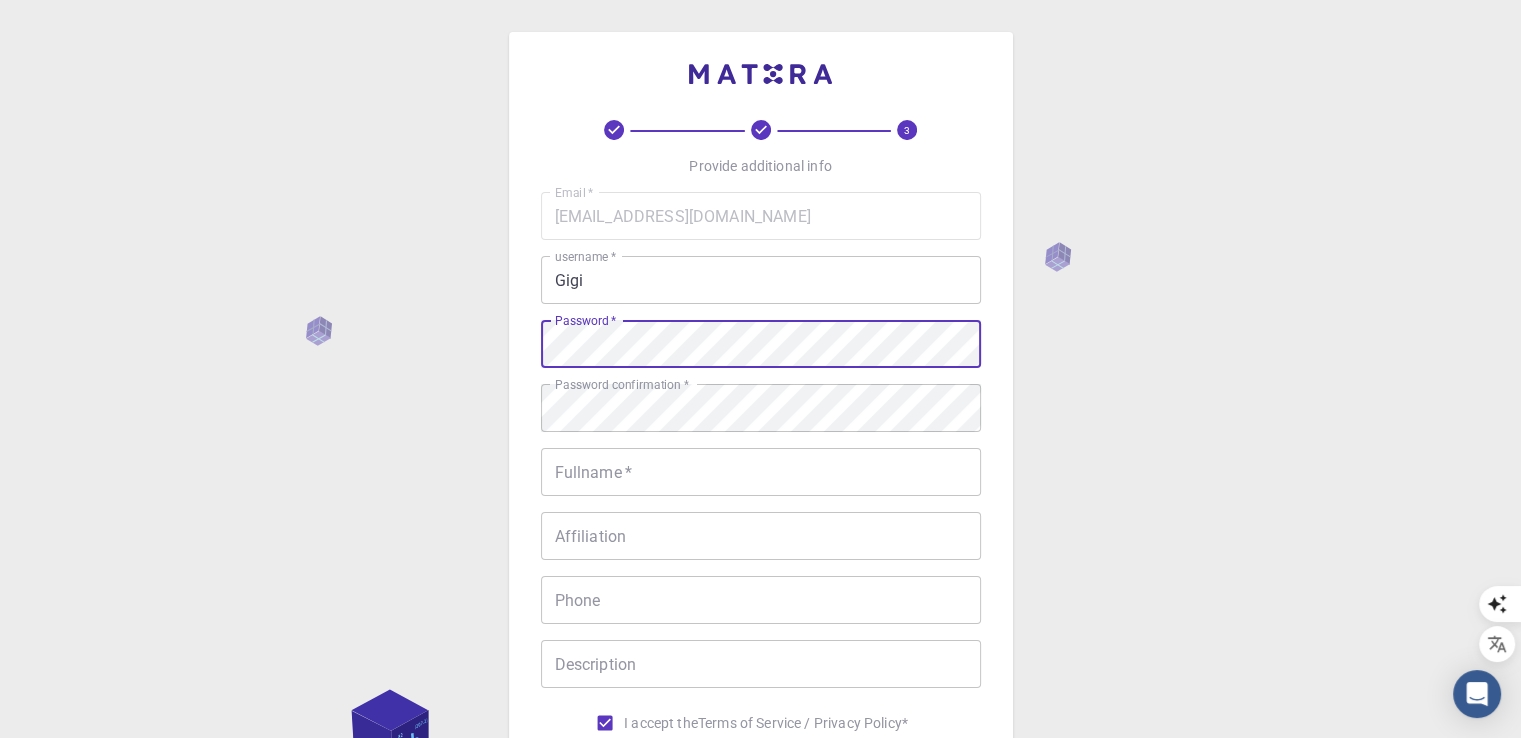 click on "3 Provide additional info Email   * [EMAIL_ADDRESS][DOMAIN_NAME] Email   * username   * Gigi username   * Password   * Password   * Password confirmation   * Password confirmation   * Fullname   * Fullname   * Affiliation Affiliation Phone Phone Description Description I accept the  Terms of Service / Privacy Policy  * REGISTER Already on Mat3ra? Sign in ©  2025   Exabyte Inc.   All rights reserved. Platform version  [DATE] . Documentation Video Tutorials Terms of service Privacy statement" at bounding box center (760, 510) 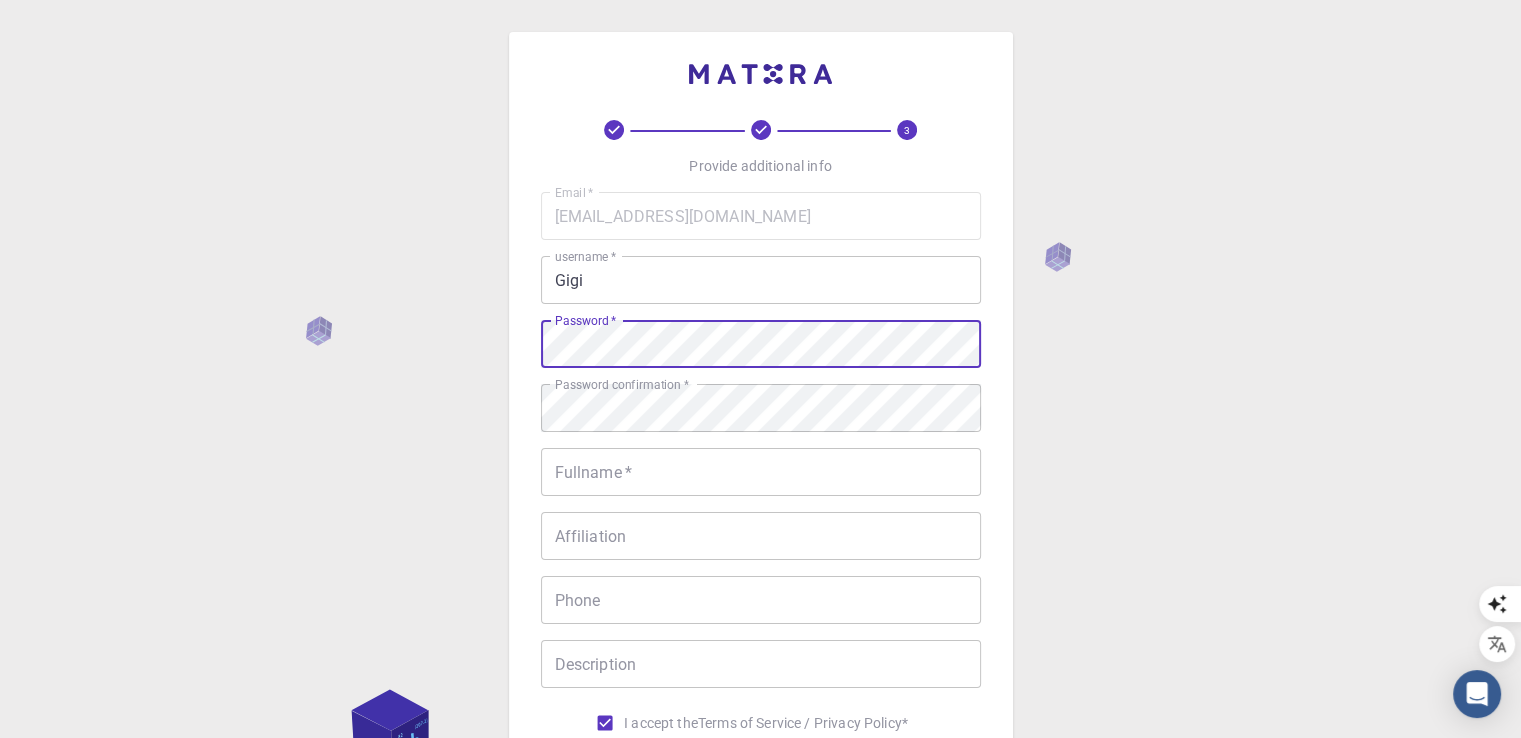 click on "Fullname   *" at bounding box center (761, 472) 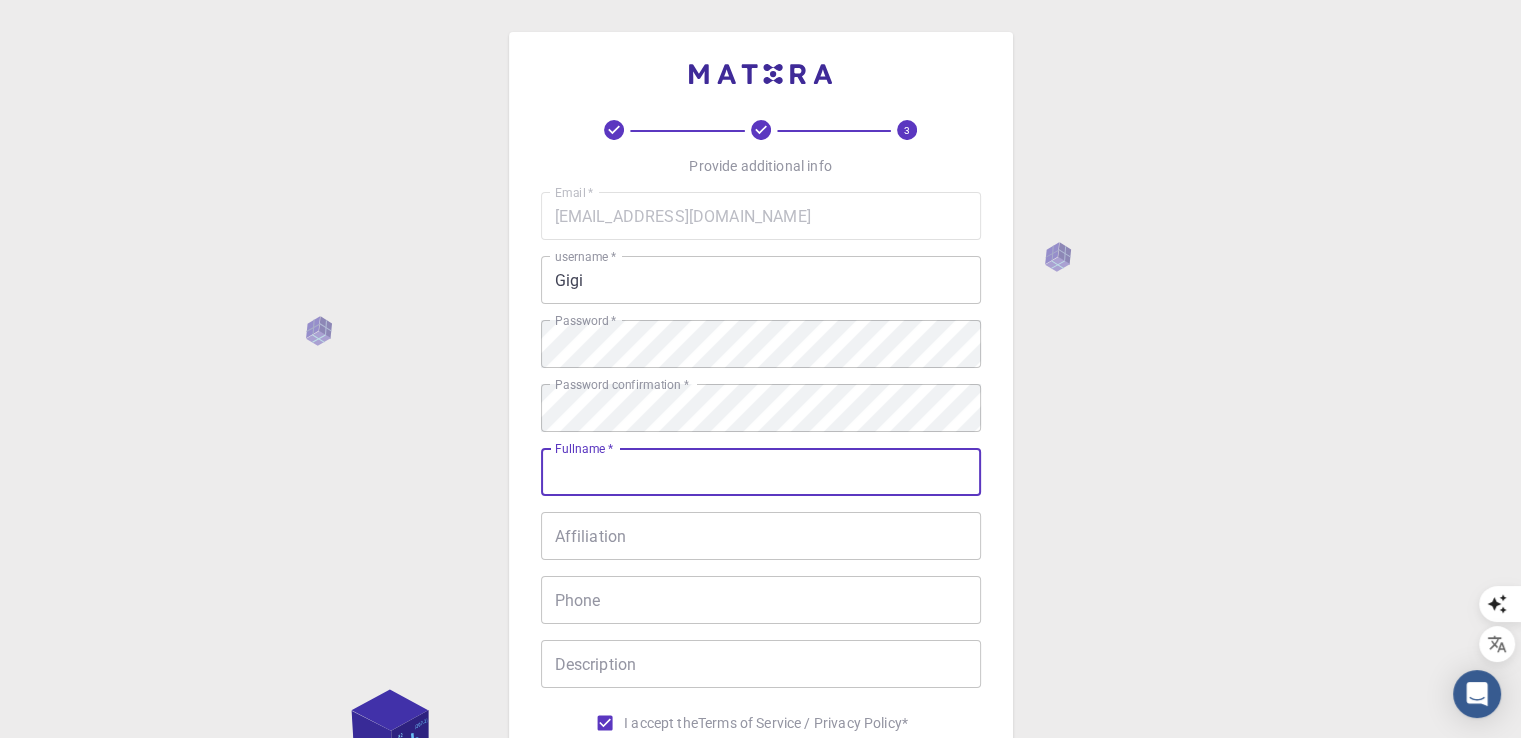 type on "[PERSON_NAME]" 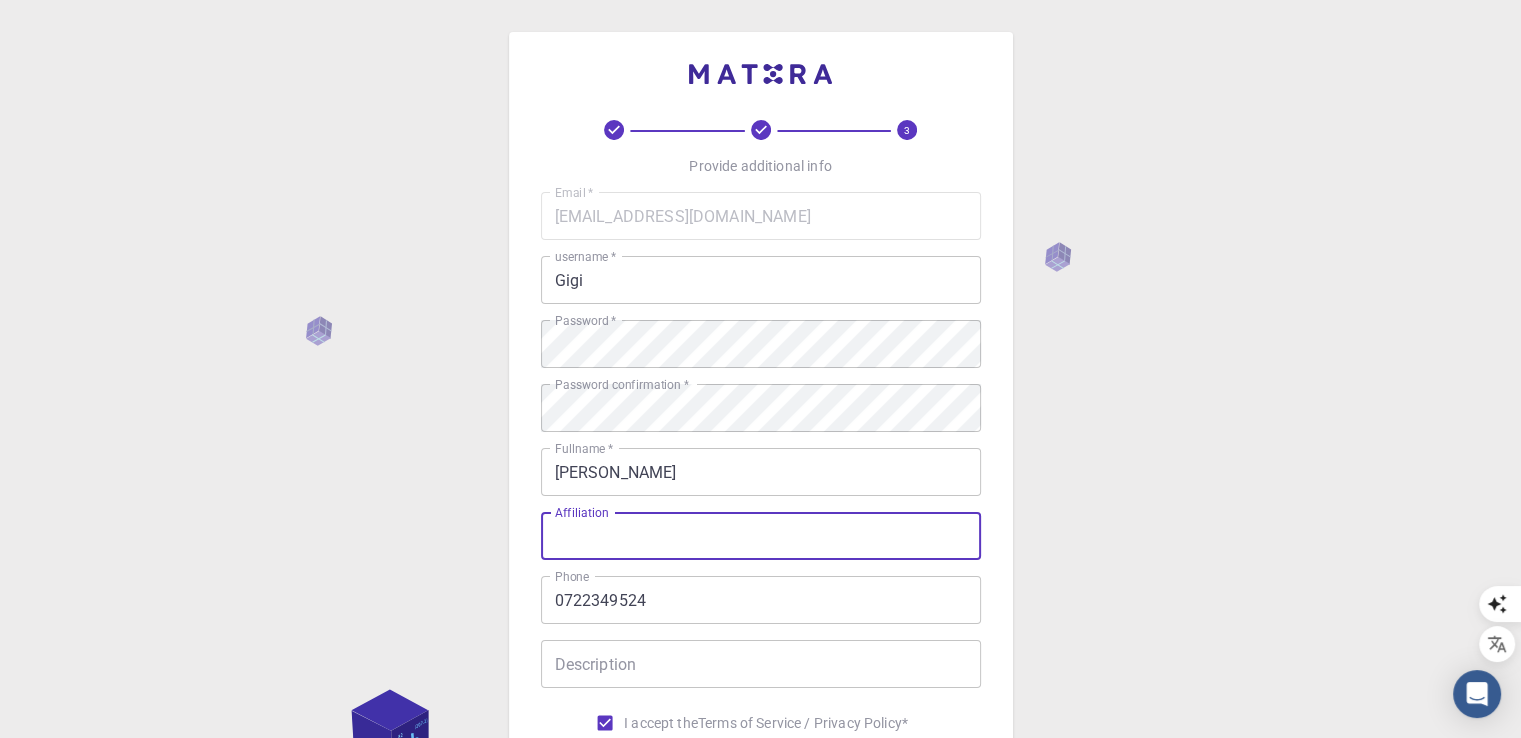 click on "Affiliation" at bounding box center [761, 536] 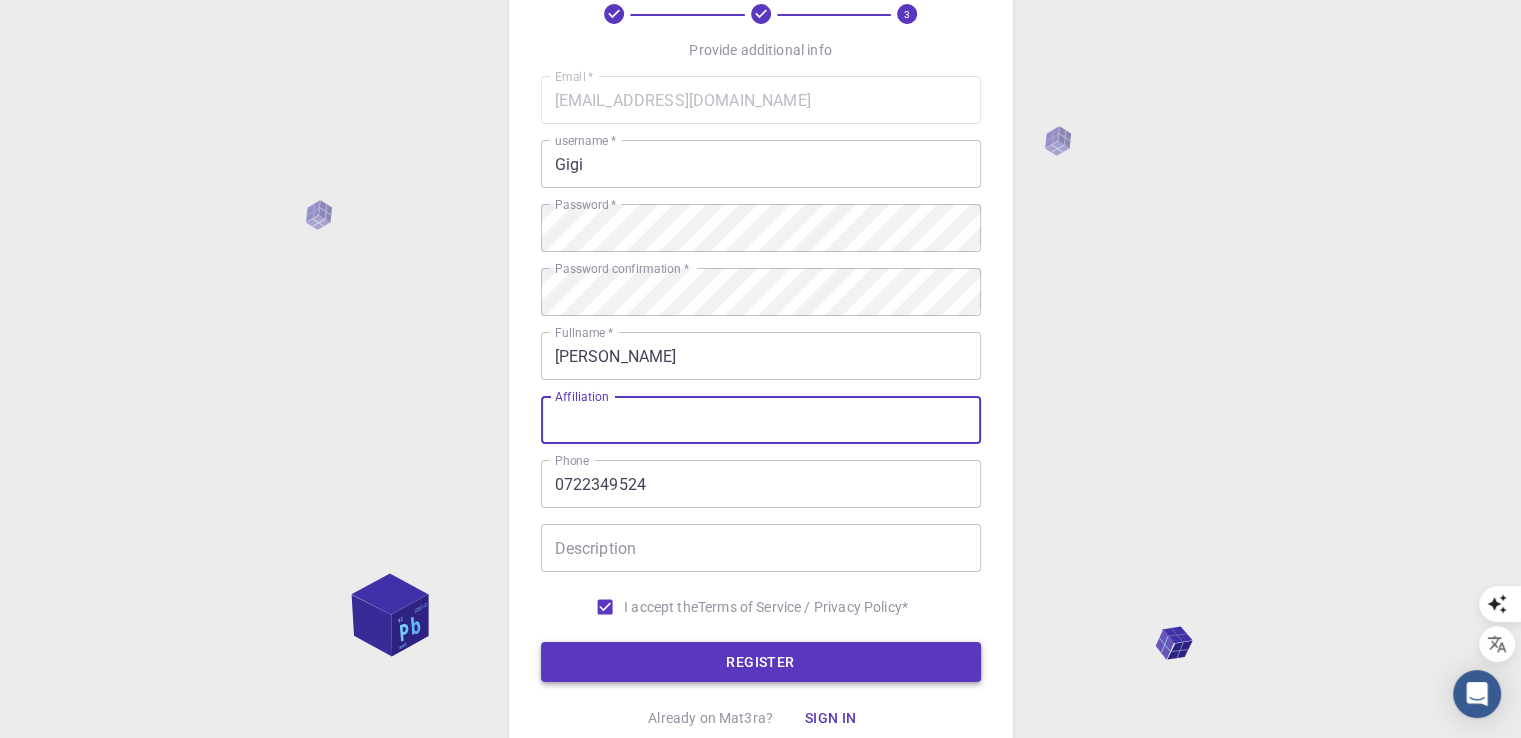 scroll, scrollTop: 295, scrollLeft: 0, axis: vertical 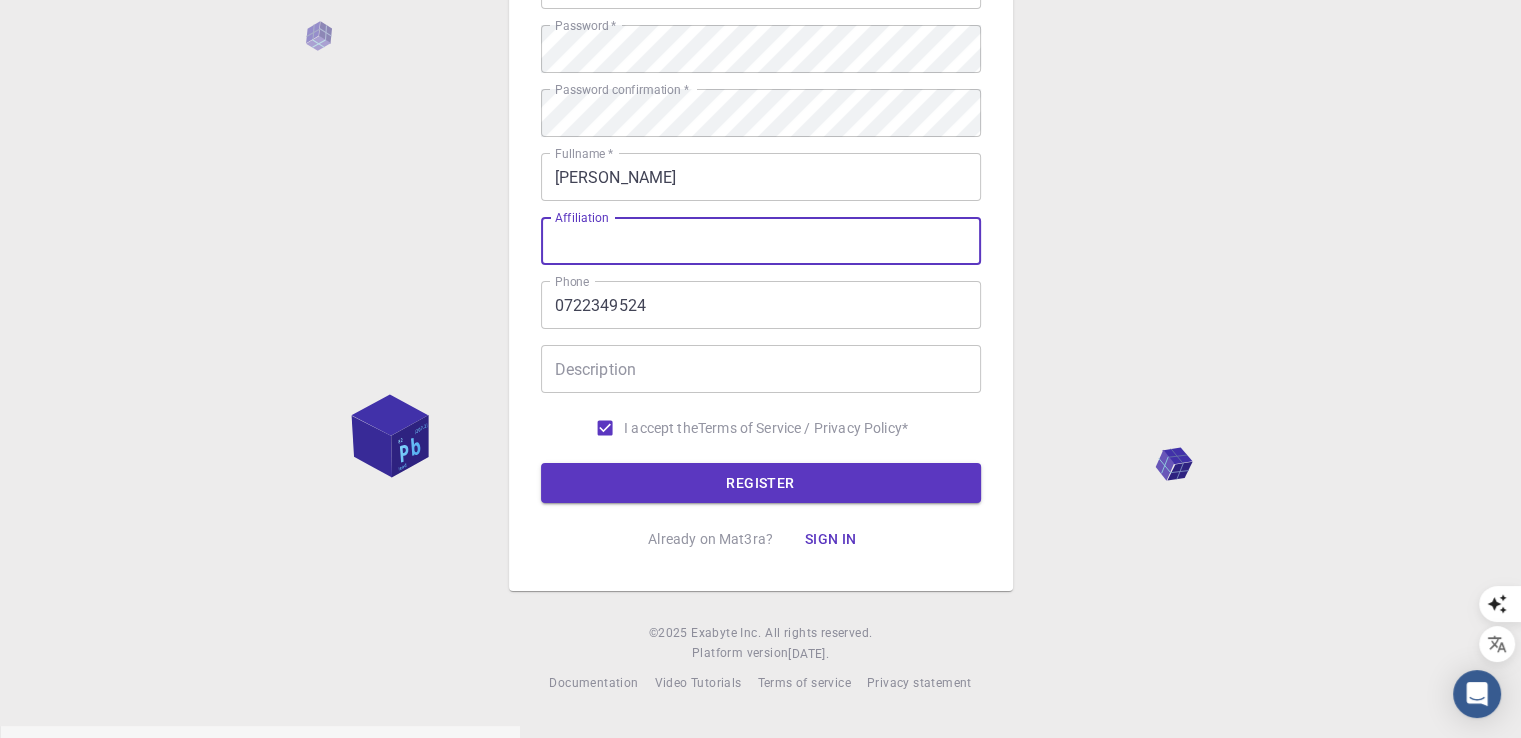 click on "Description" at bounding box center [761, 369] 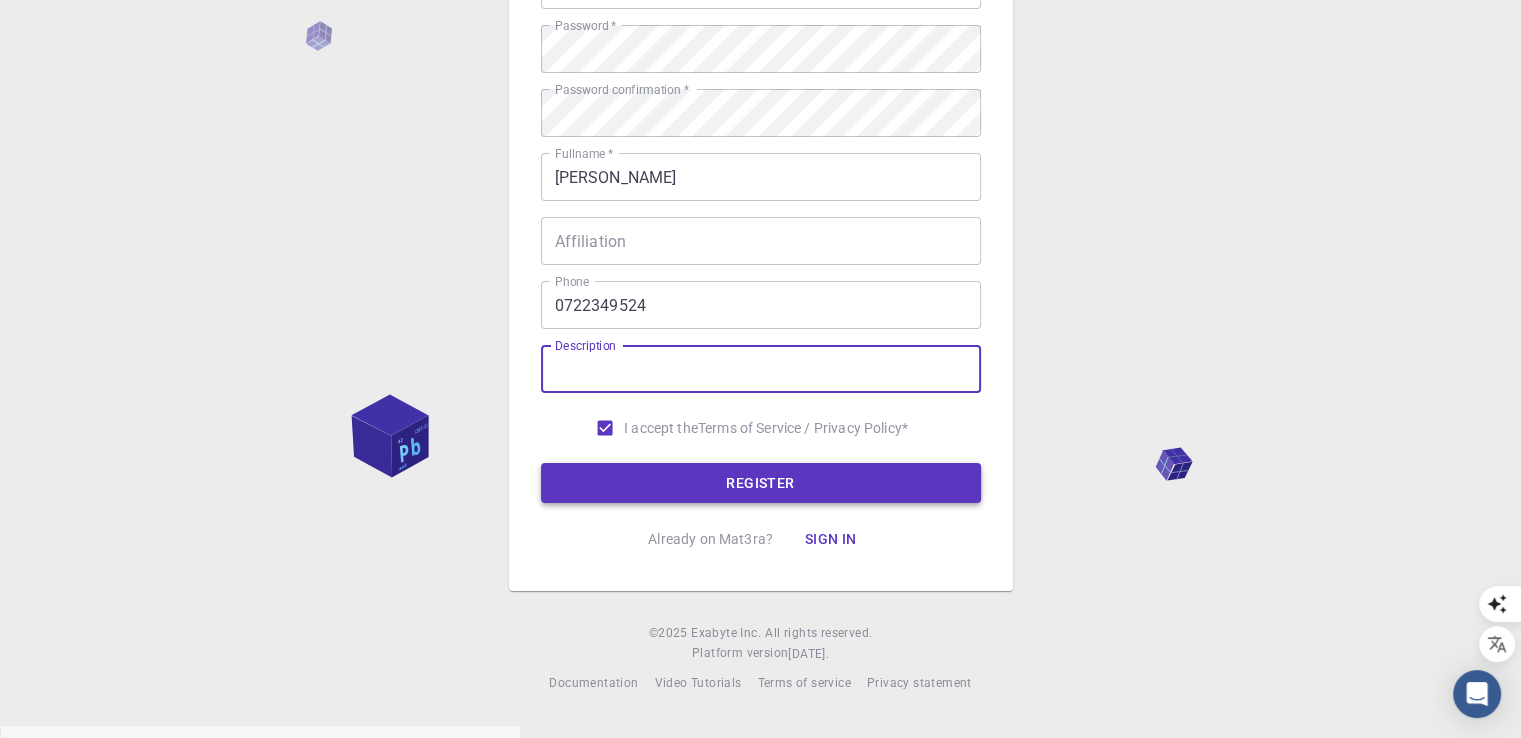 click on "REGISTER" at bounding box center (761, 483) 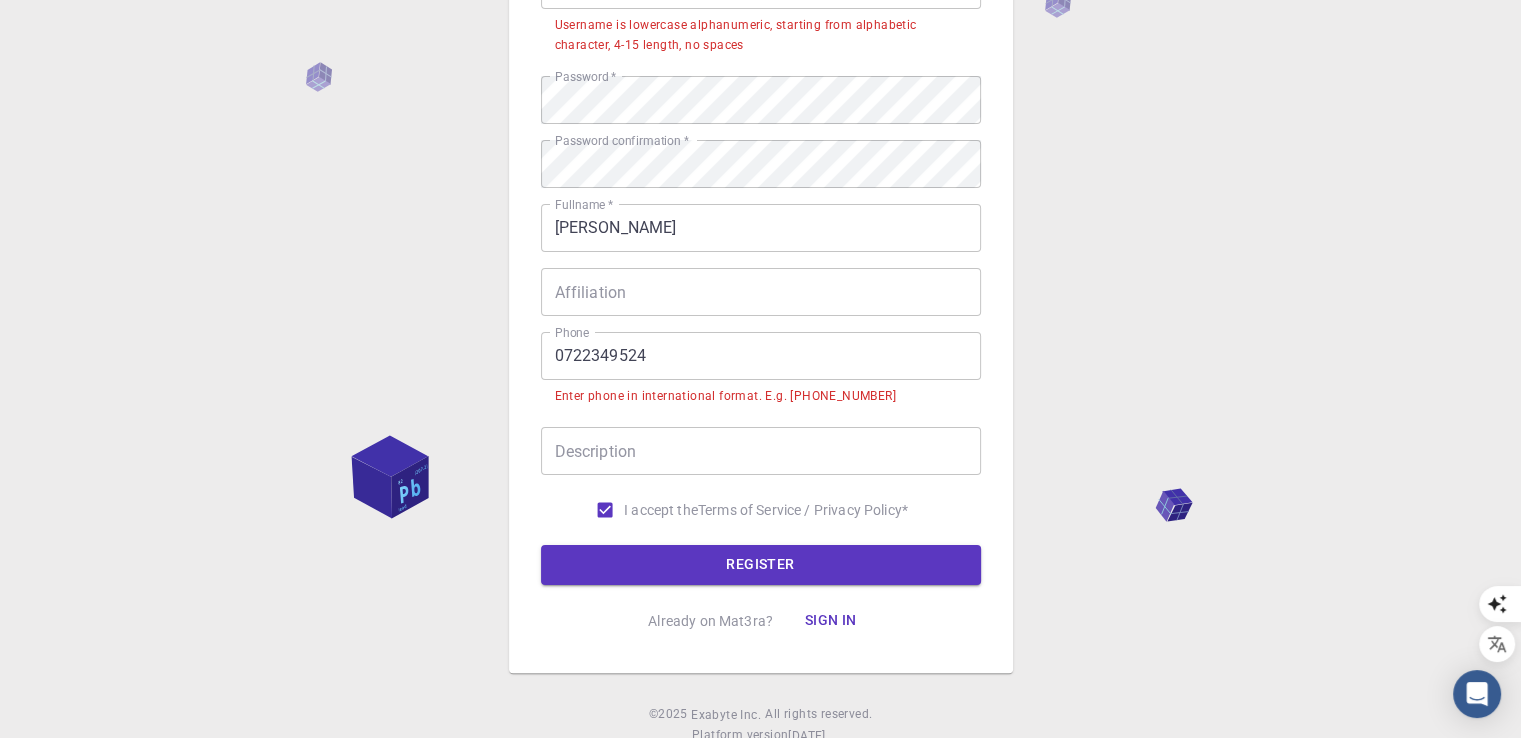 click on "0722349524" at bounding box center [761, 356] 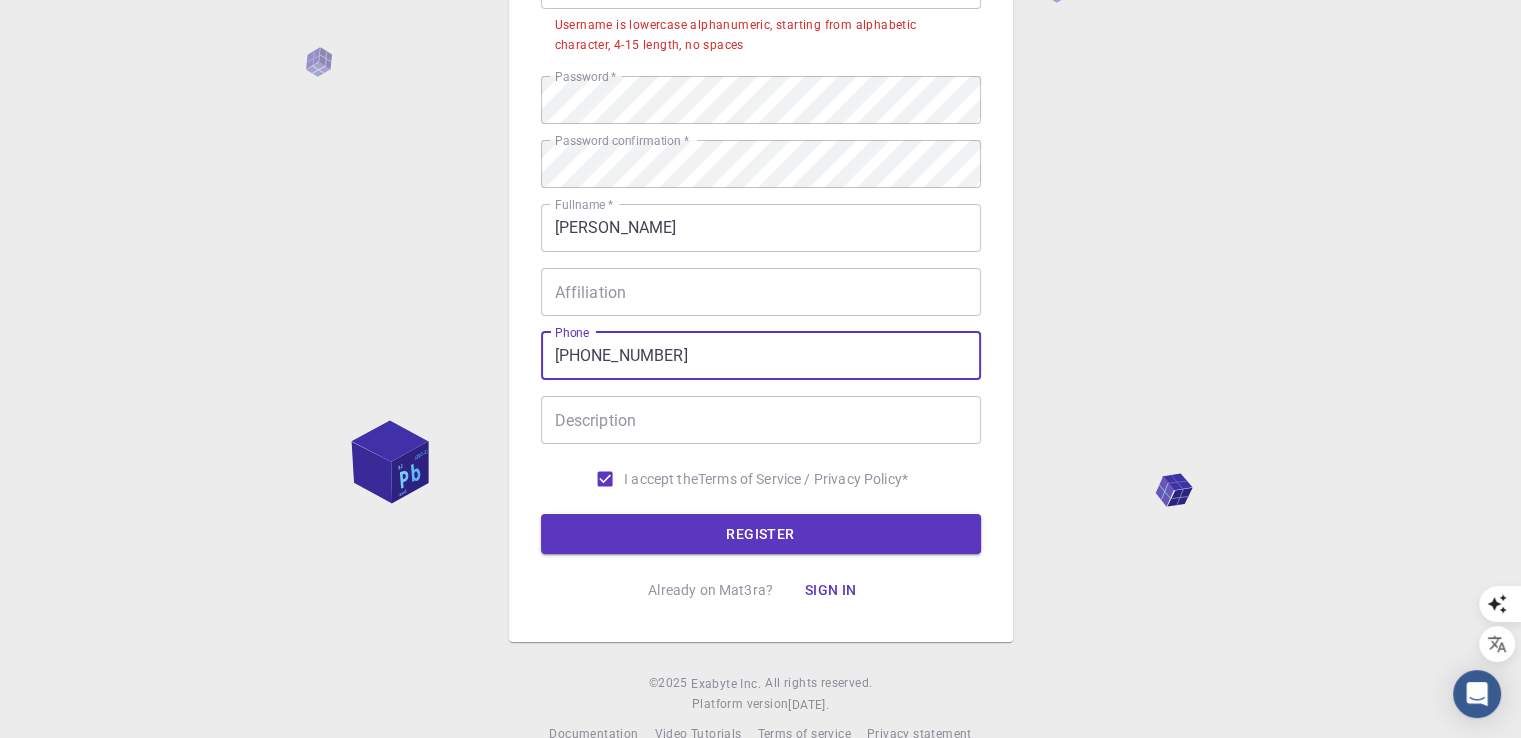 click on "[PHONE_NUMBER]" at bounding box center (761, 356) 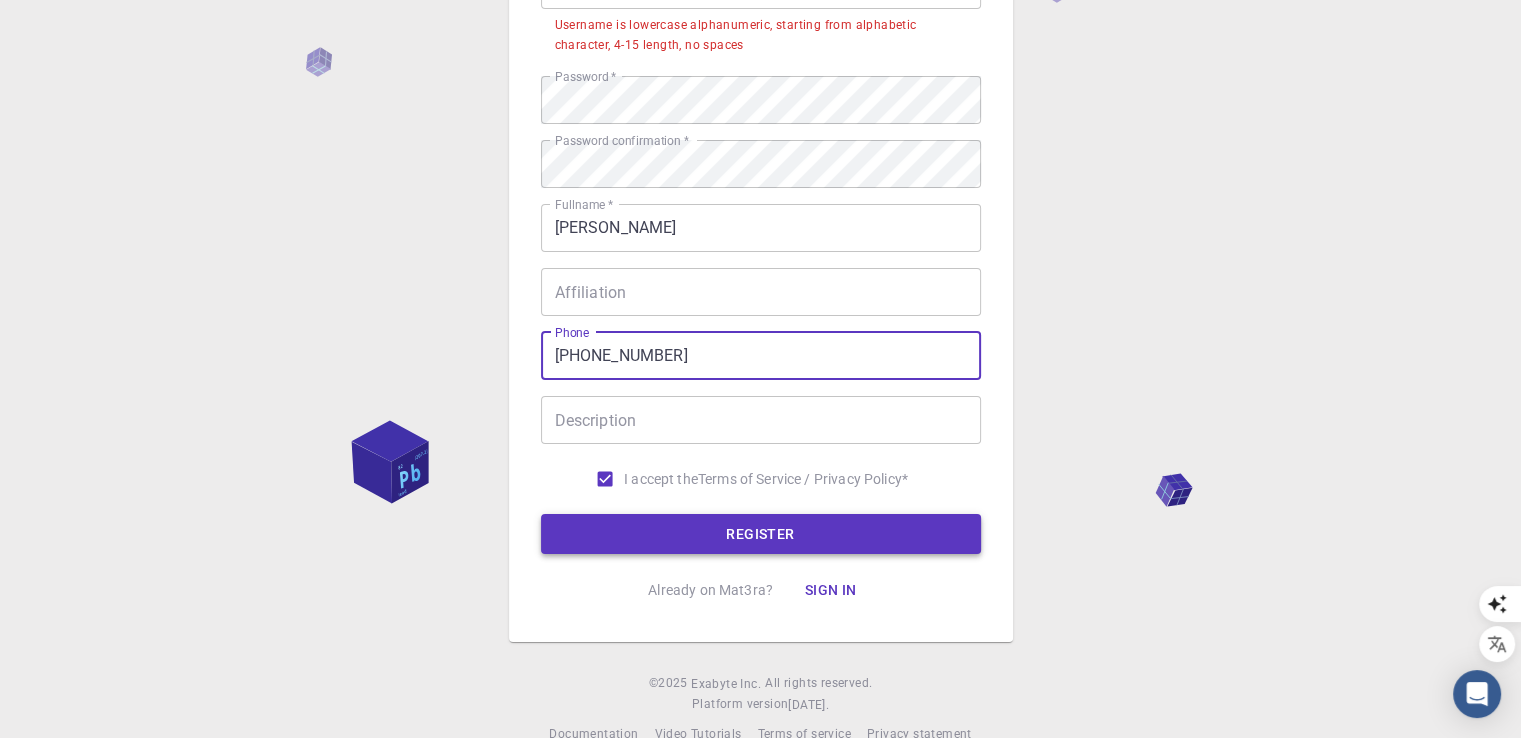 type on "[PHONE_NUMBER]" 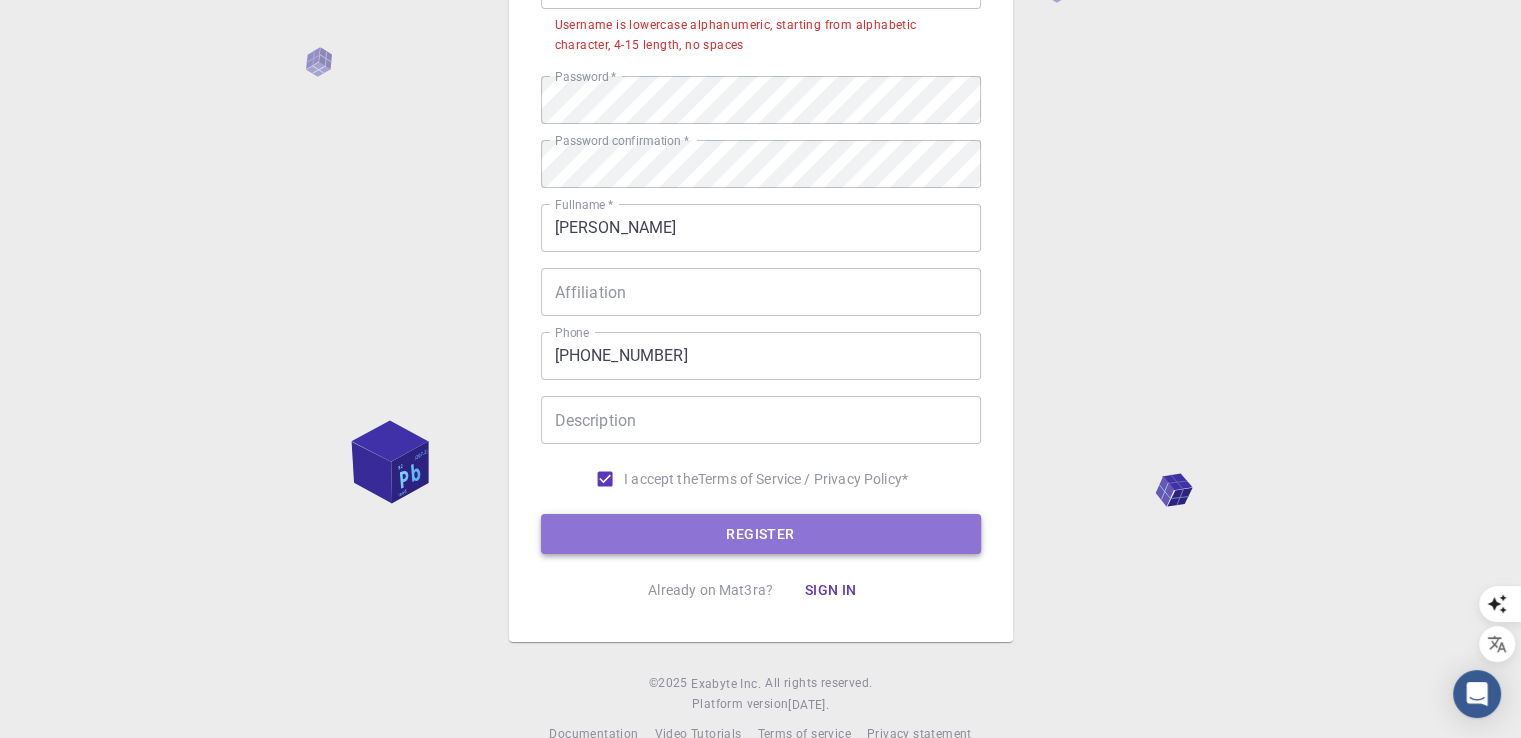 click on "REGISTER" at bounding box center (761, 534) 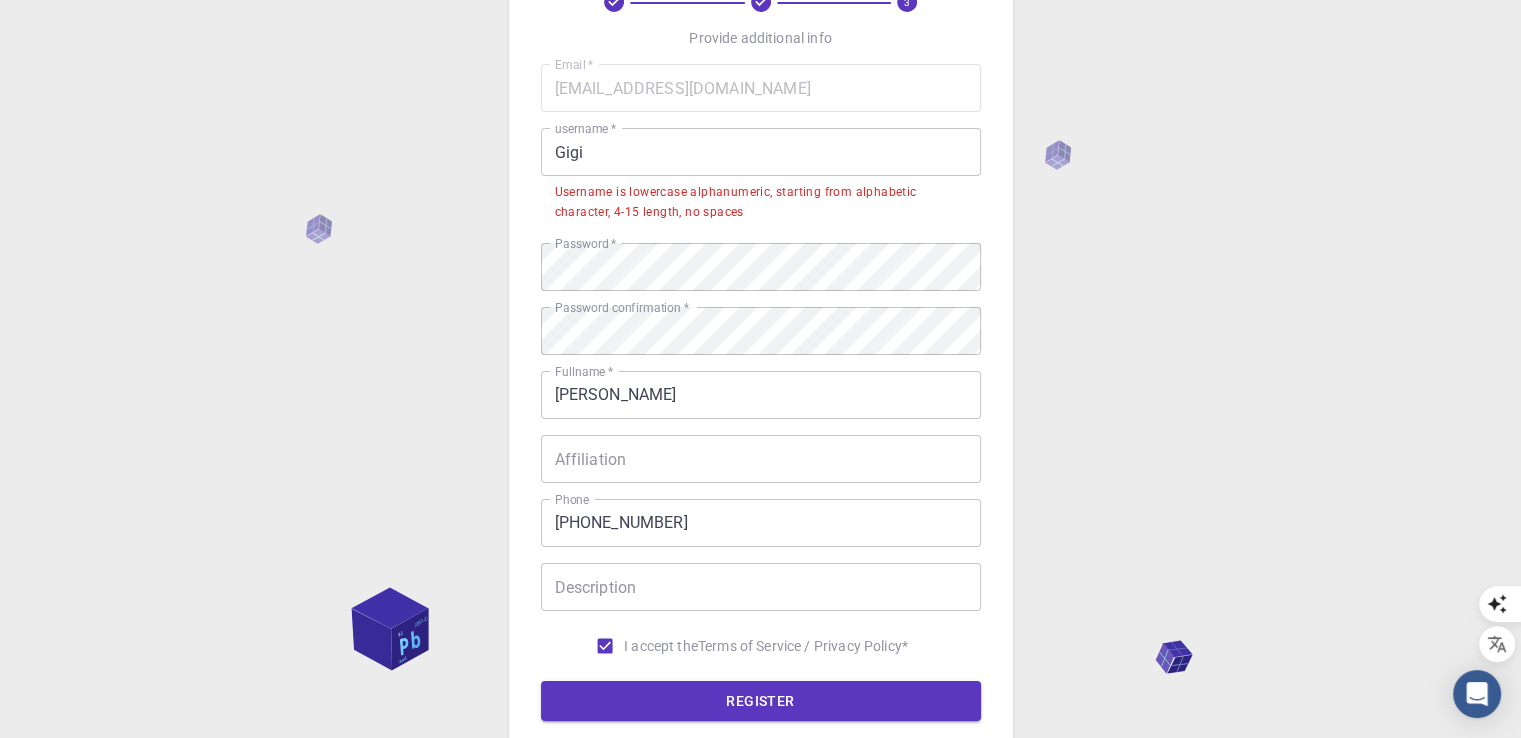 scroll, scrollTop: 0, scrollLeft: 0, axis: both 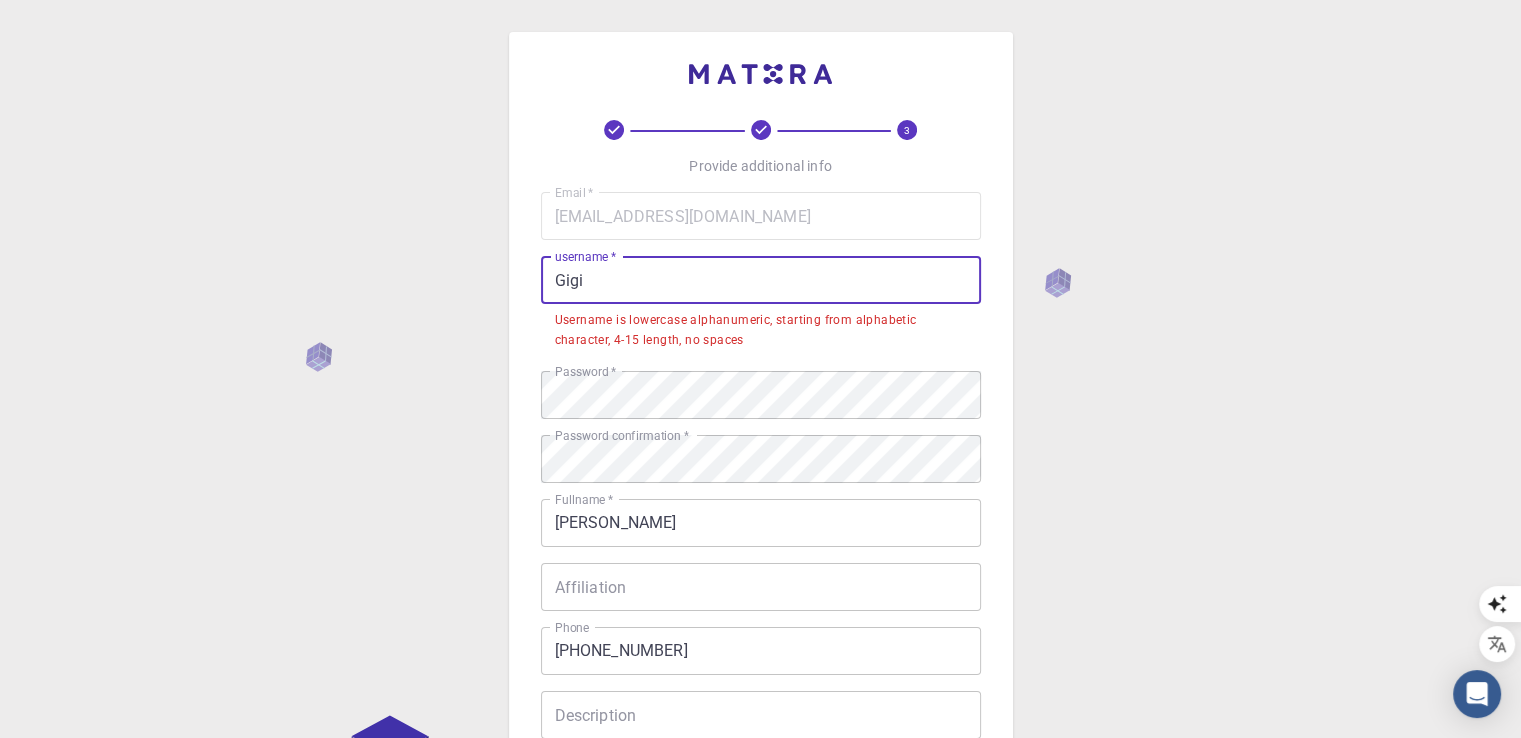 click on "Gigi" at bounding box center (761, 280) 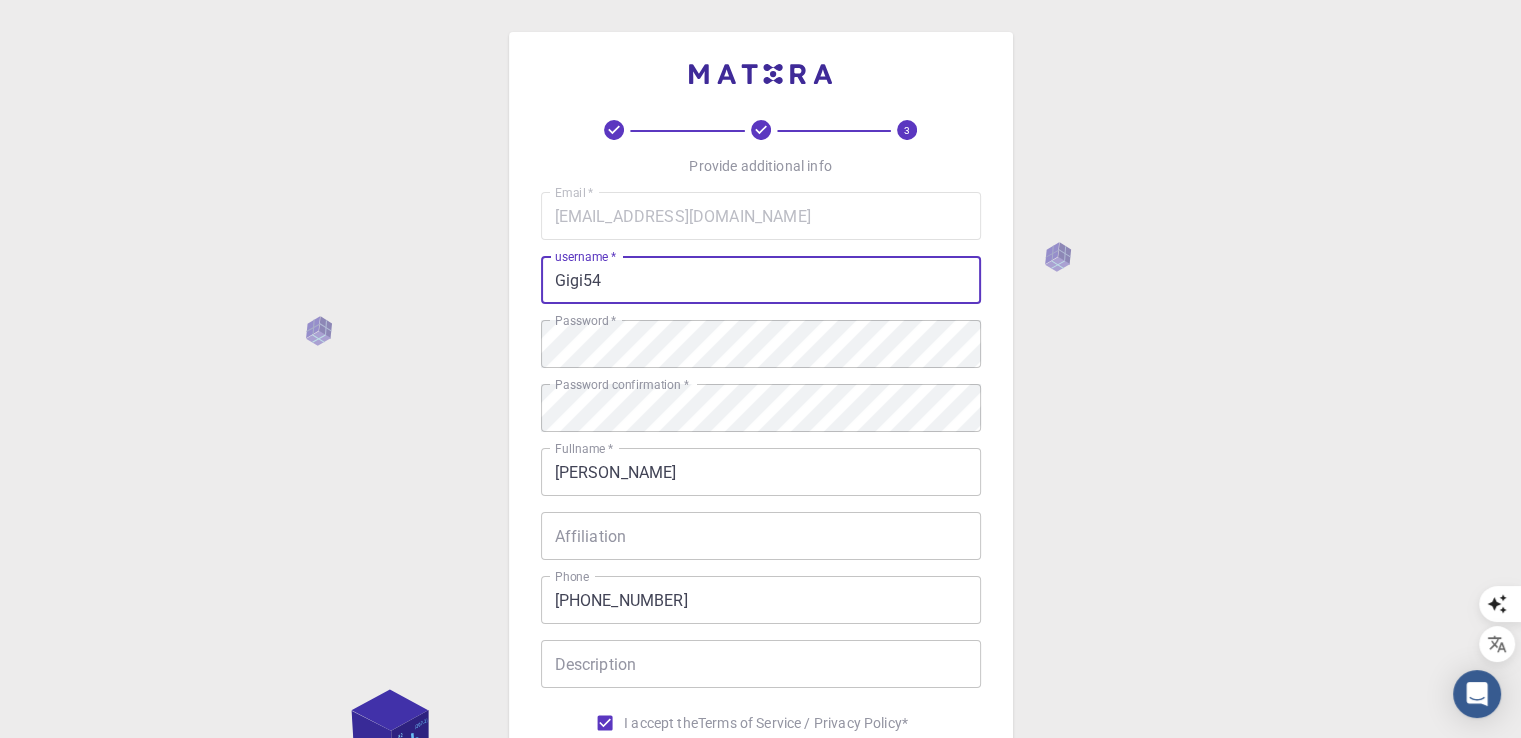 click on "[PERSON_NAME]" at bounding box center [761, 472] 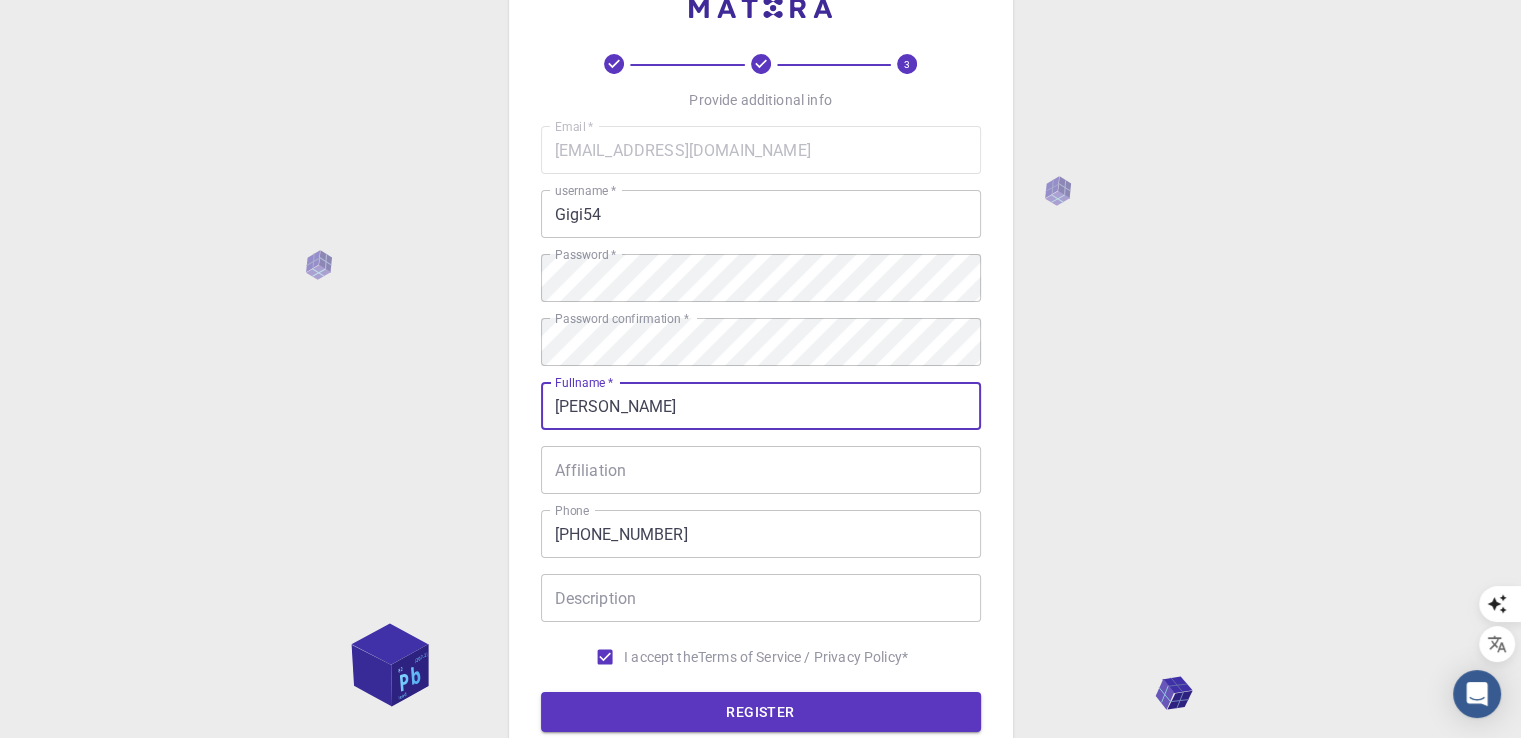 scroll, scrollTop: 295, scrollLeft: 0, axis: vertical 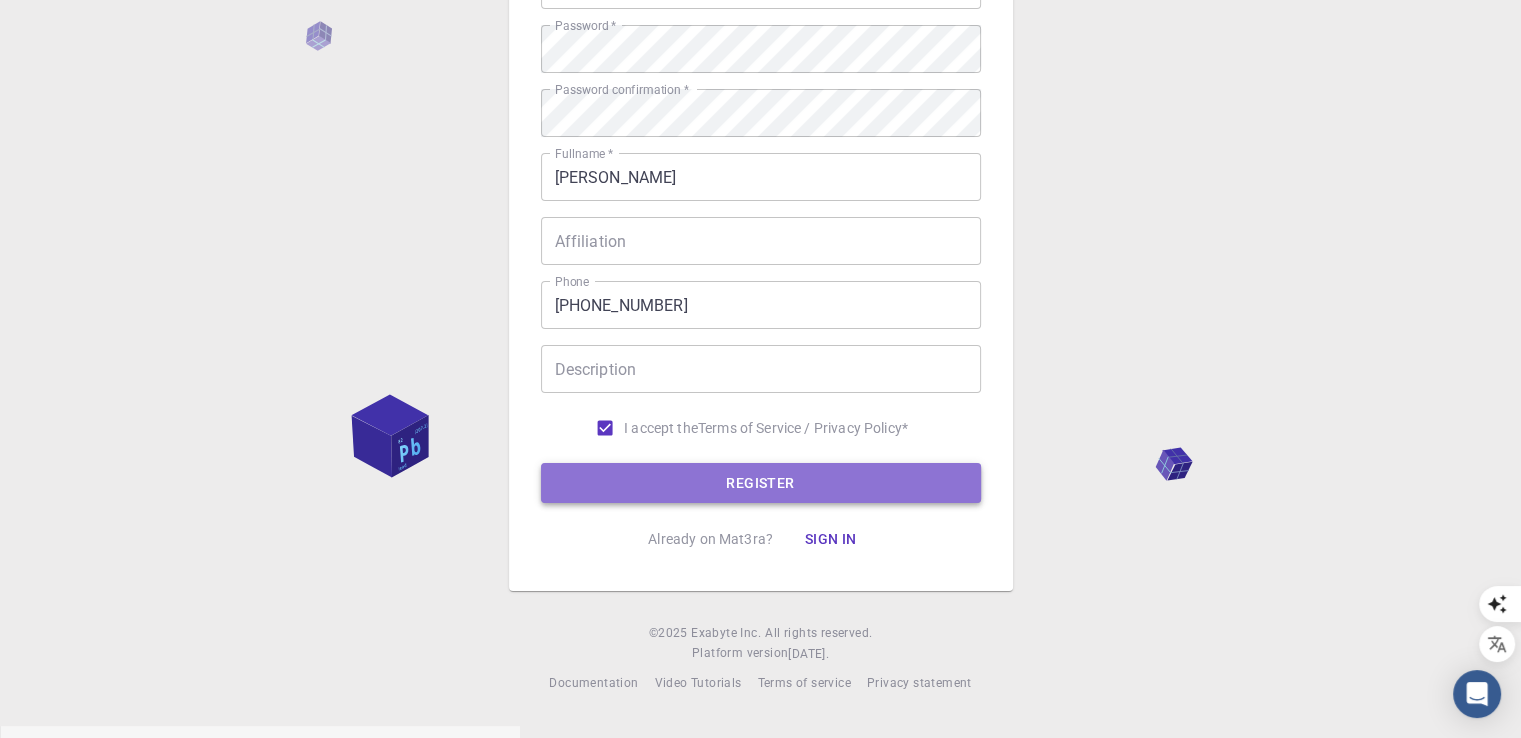 click on "REGISTER" at bounding box center [761, 483] 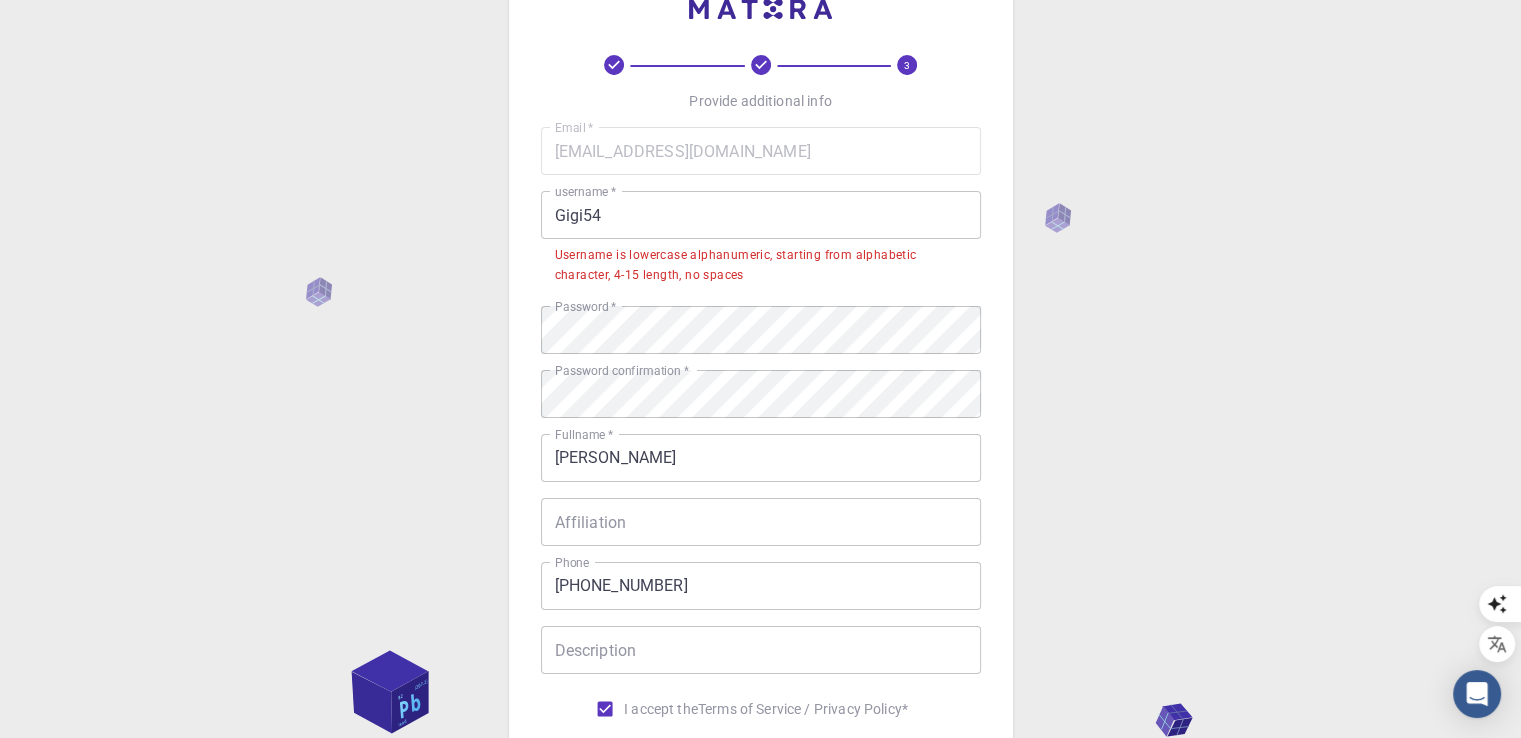 scroll, scrollTop: 0, scrollLeft: 0, axis: both 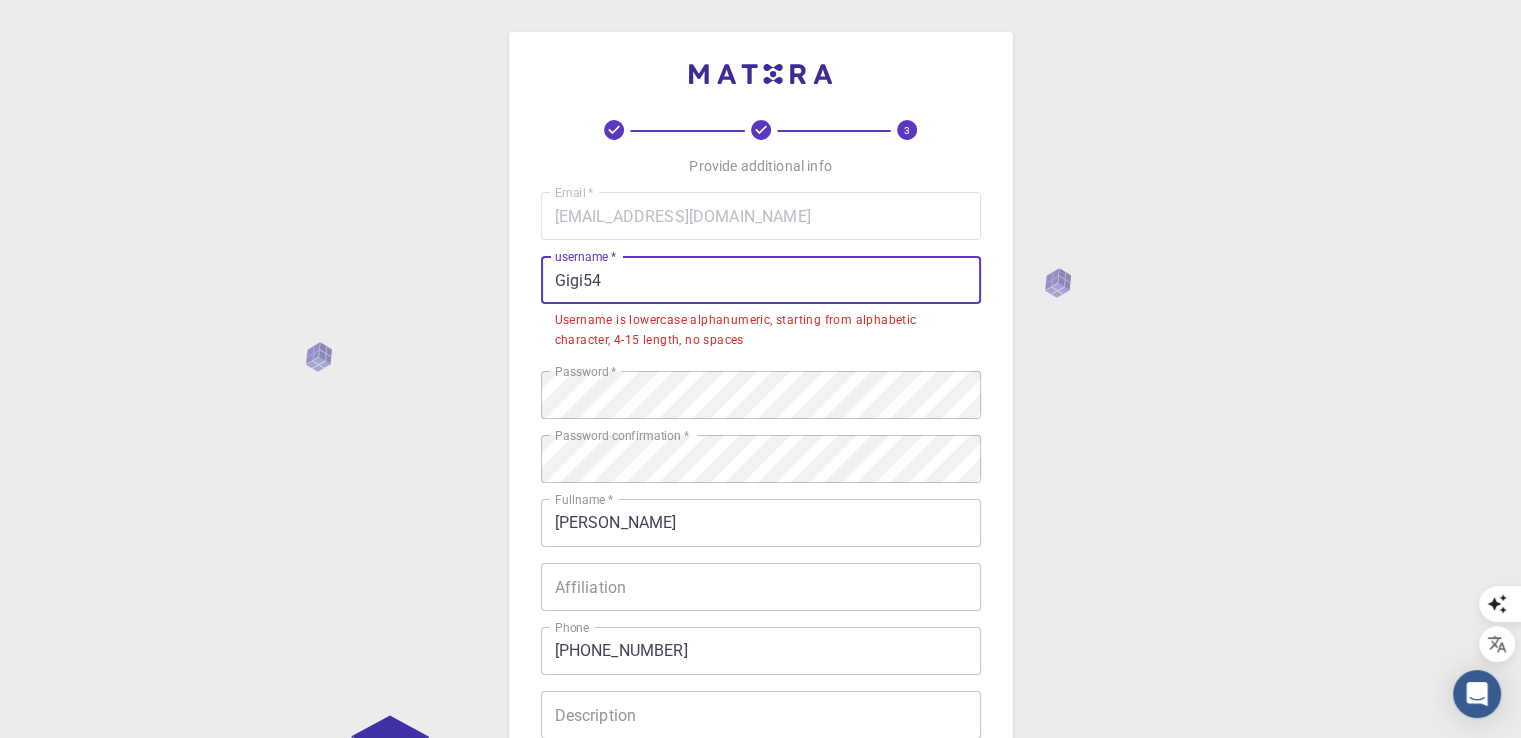 drag, startPoint x: 617, startPoint y: 283, endPoint x: 413, endPoint y: 295, distance: 204.35263 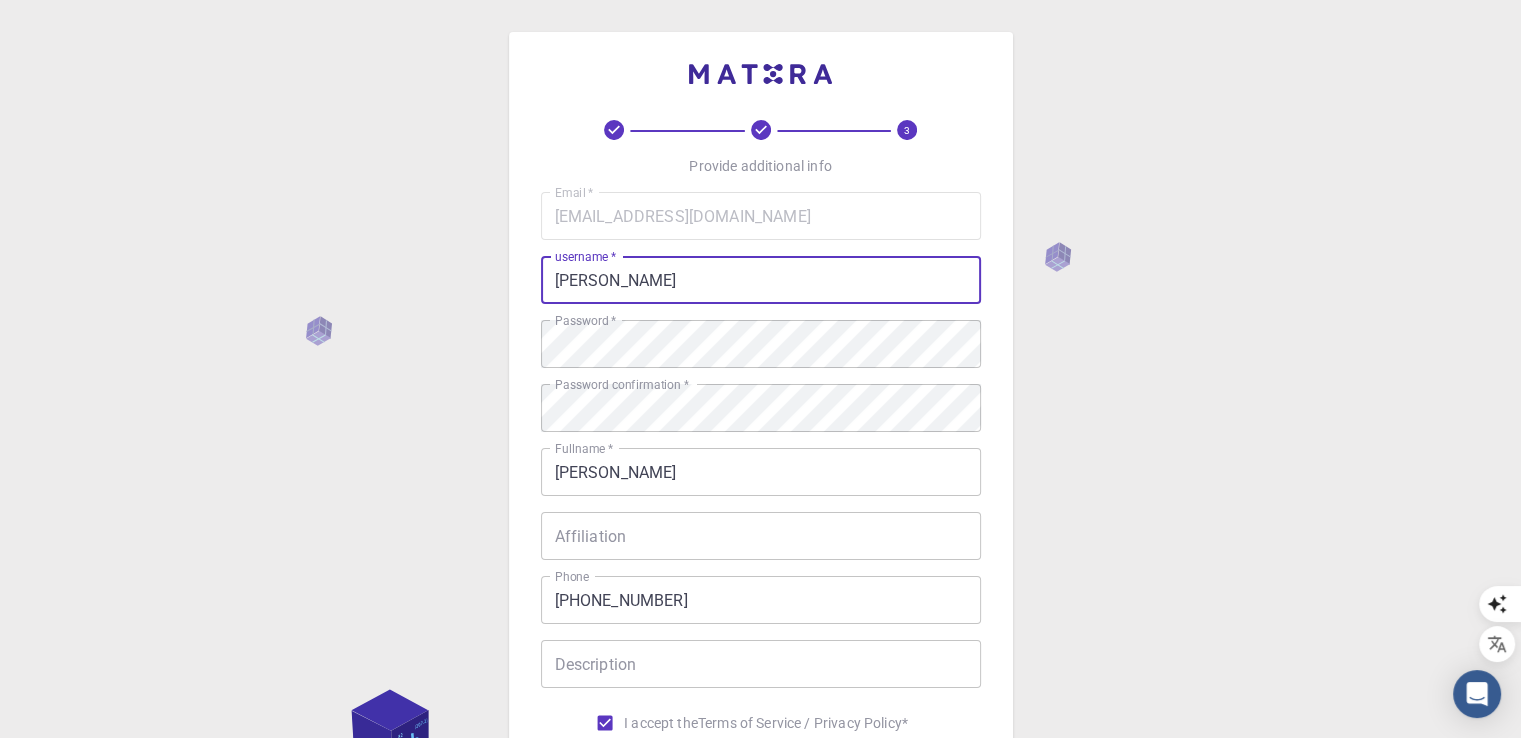 type on "[PERSON_NAME]" 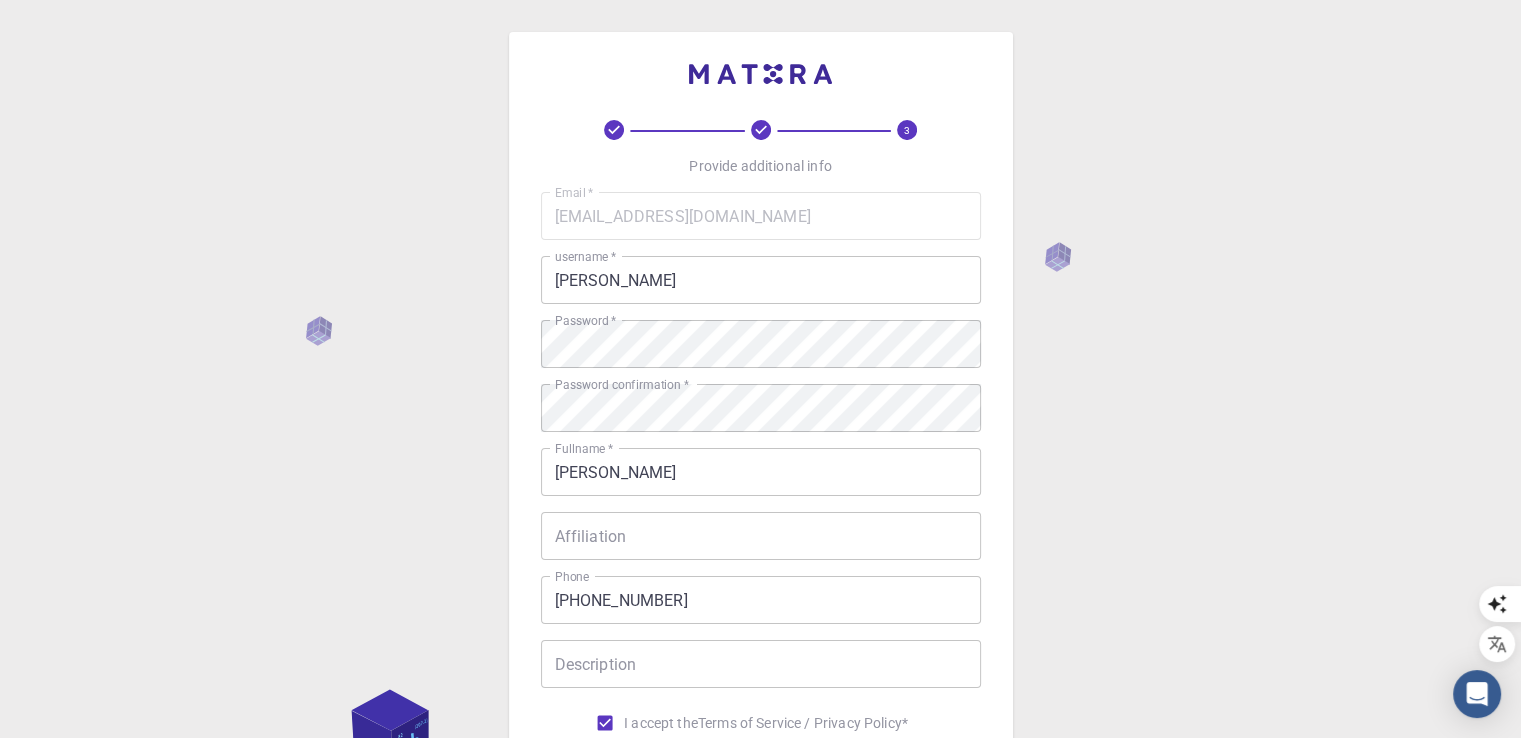 scroll, scrollTop: 295, scrollLeft: 0, axis: vertical 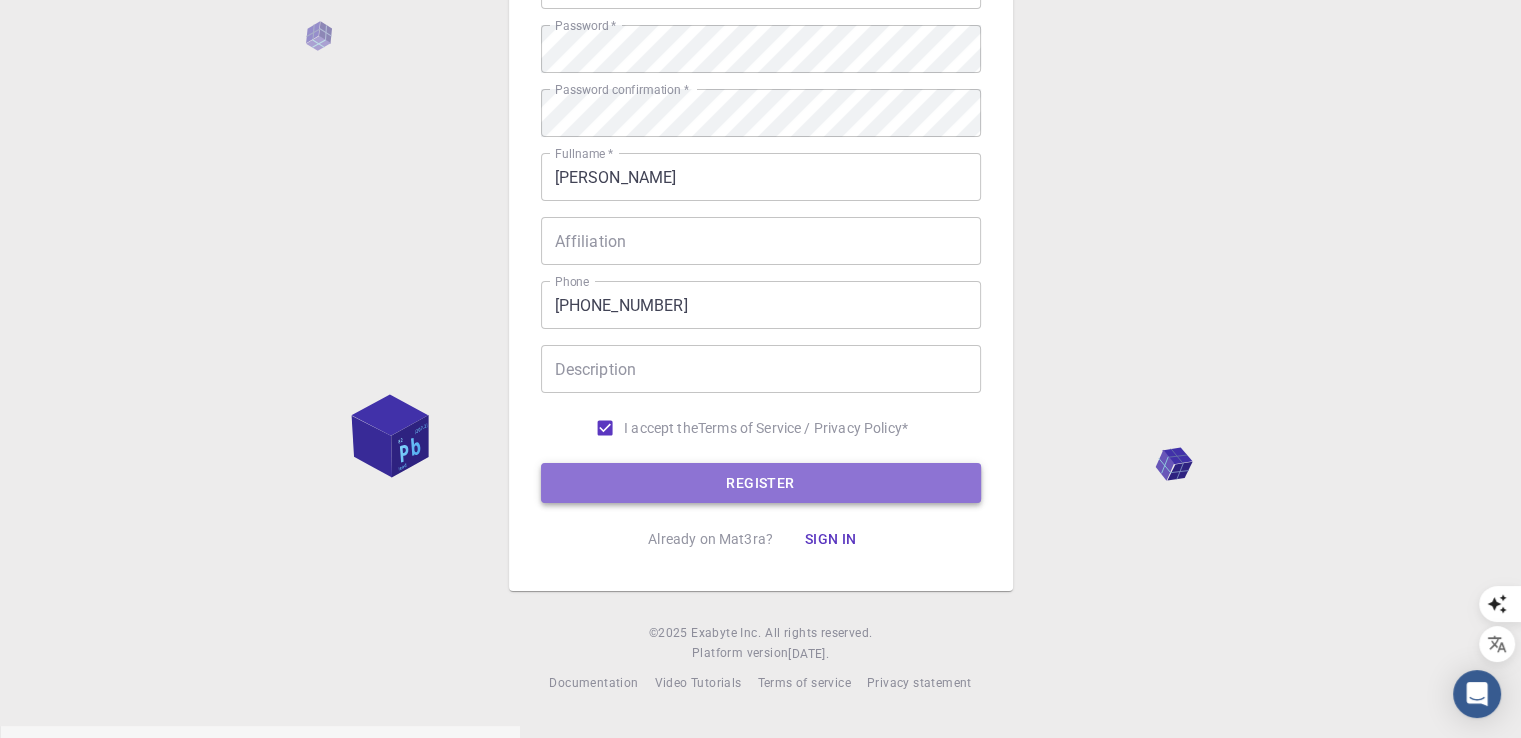 click on "REGISTER" at bounding box center [761, 483] 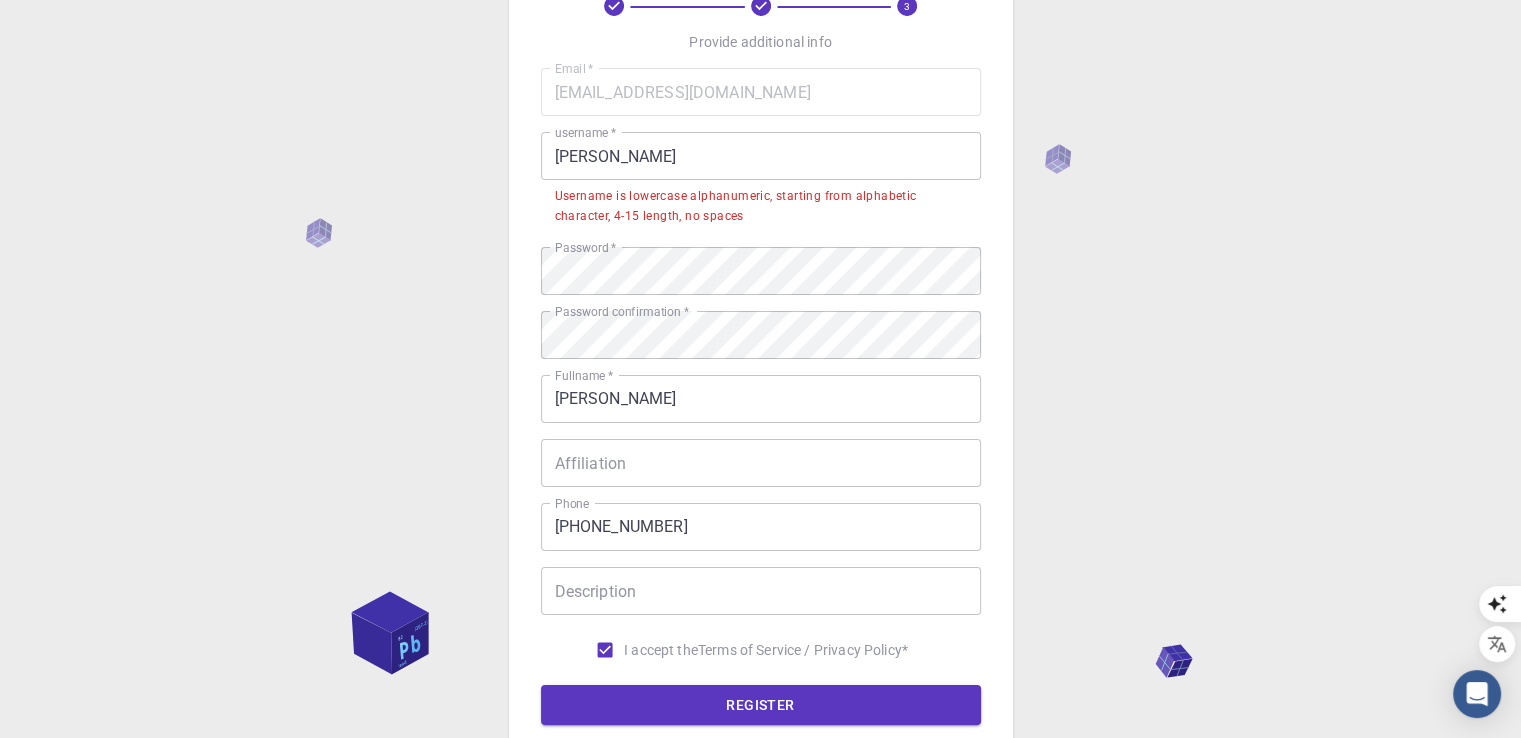 scroll, scrollTop: 0, scrollLeft: 0, axis: both 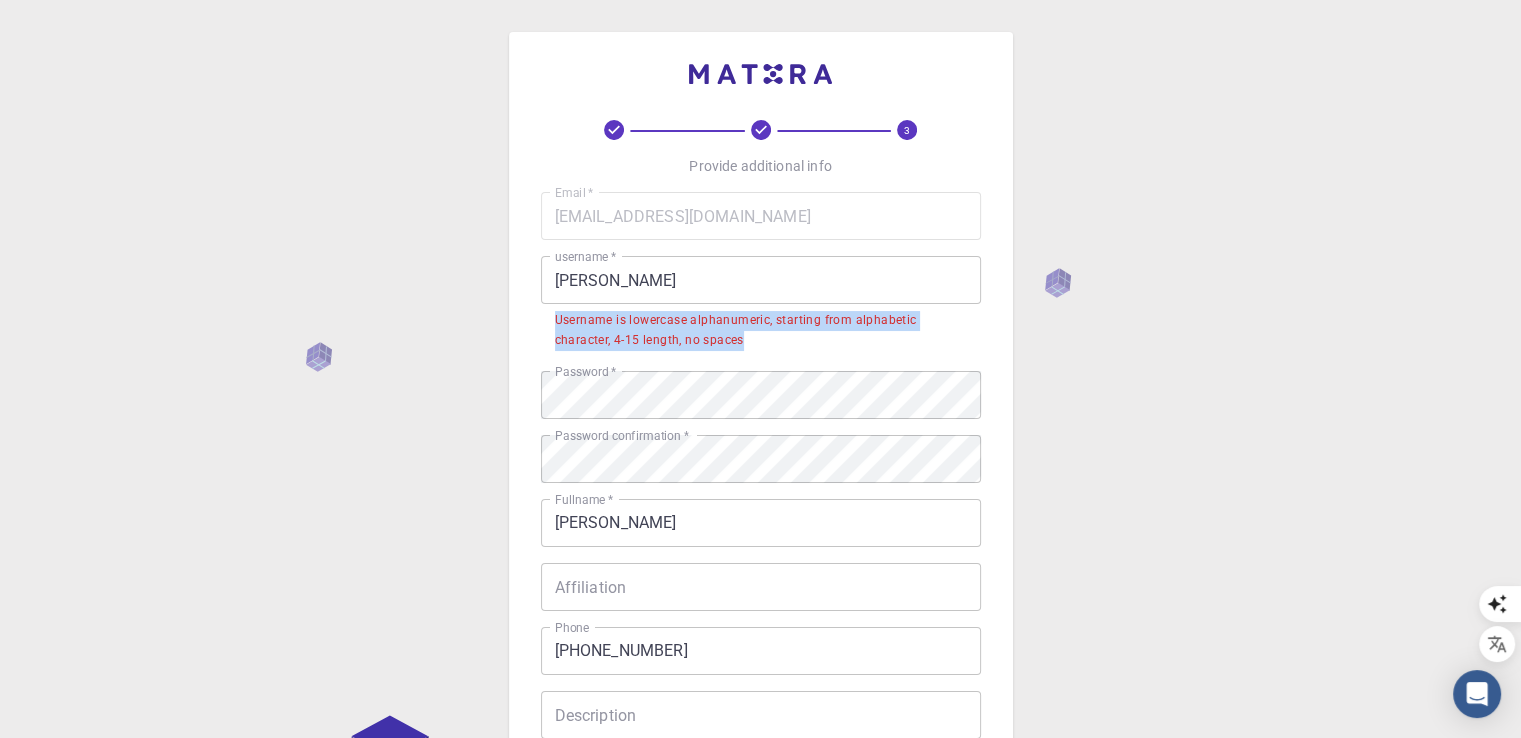 drag, startPoint x: 540, startPoint y: 319, endPoint x: 742, endPoint y: 344, distance: 203.54115 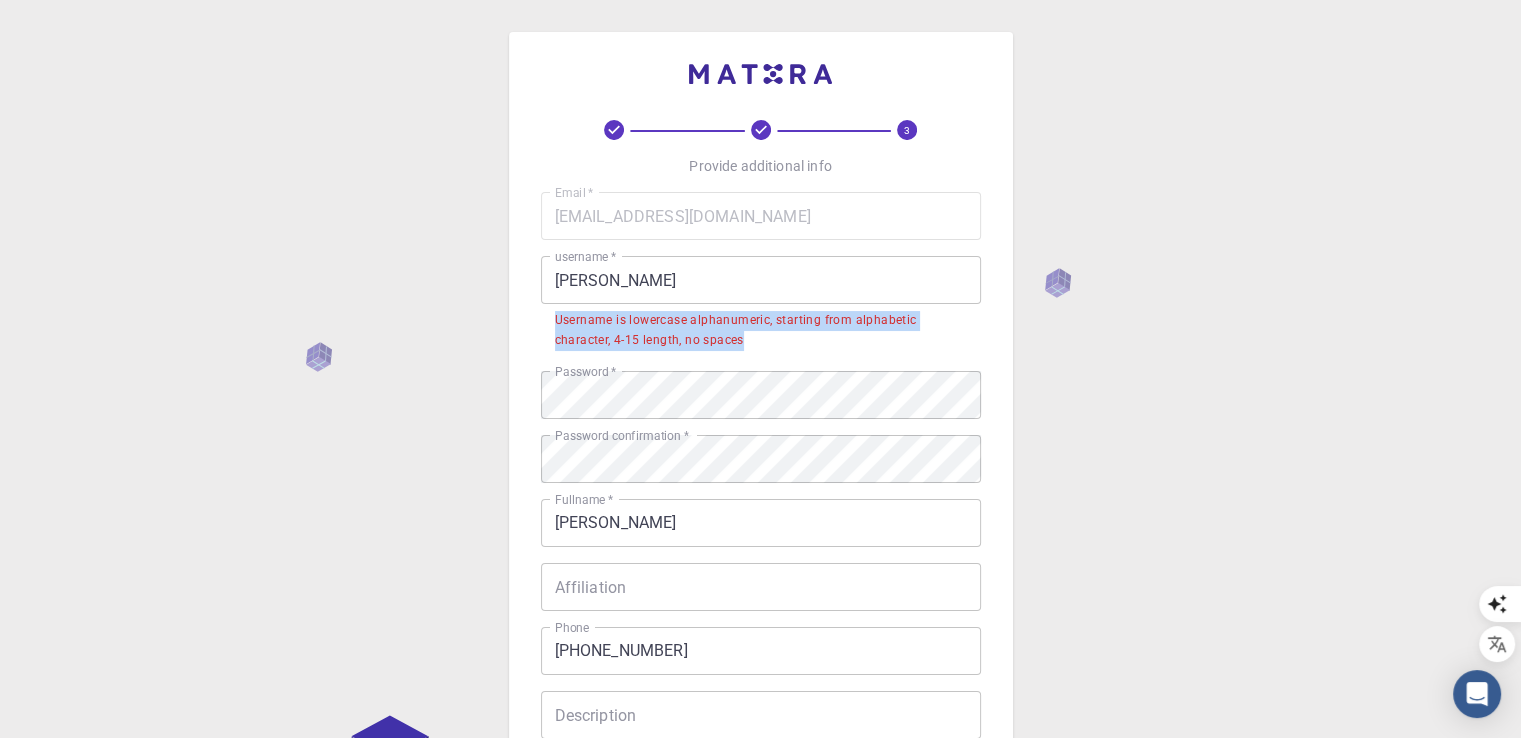 click on "Username is lowercase alphanumeric, starting from alphabetic character, 4-15 length, no spaces" at bounding box center [761, 329] 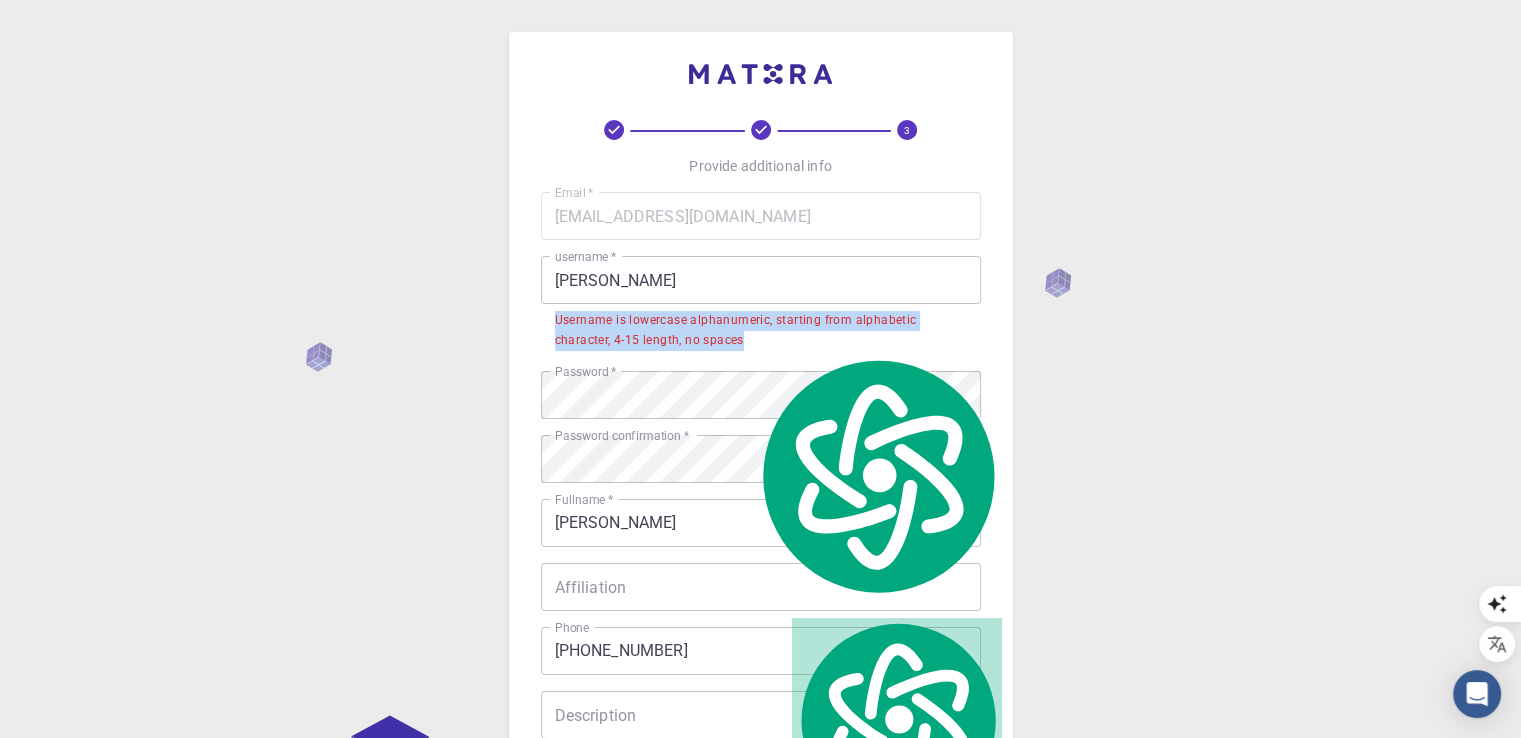 click 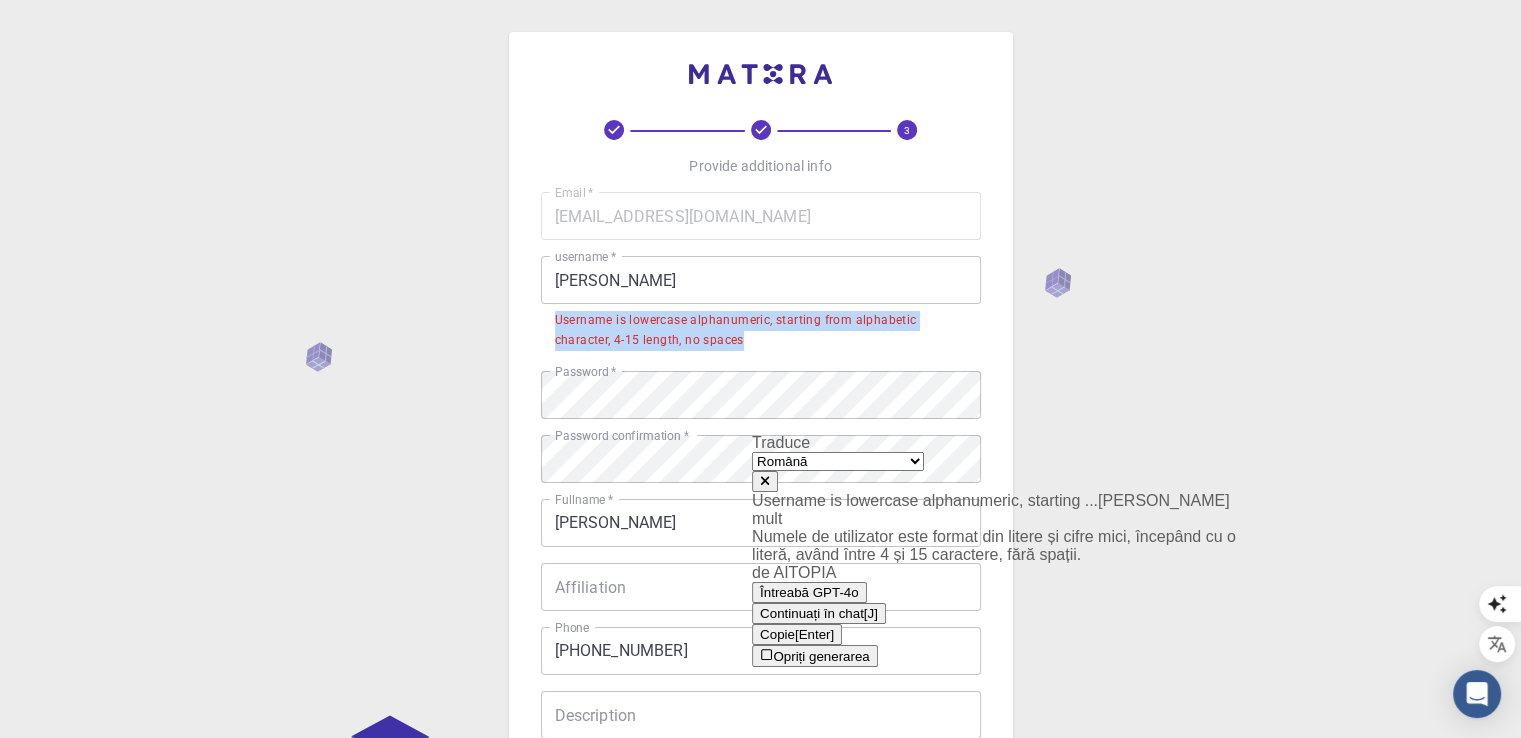 scroll, scrollTop: 24183, scrollLeft: 0, axis: vertical 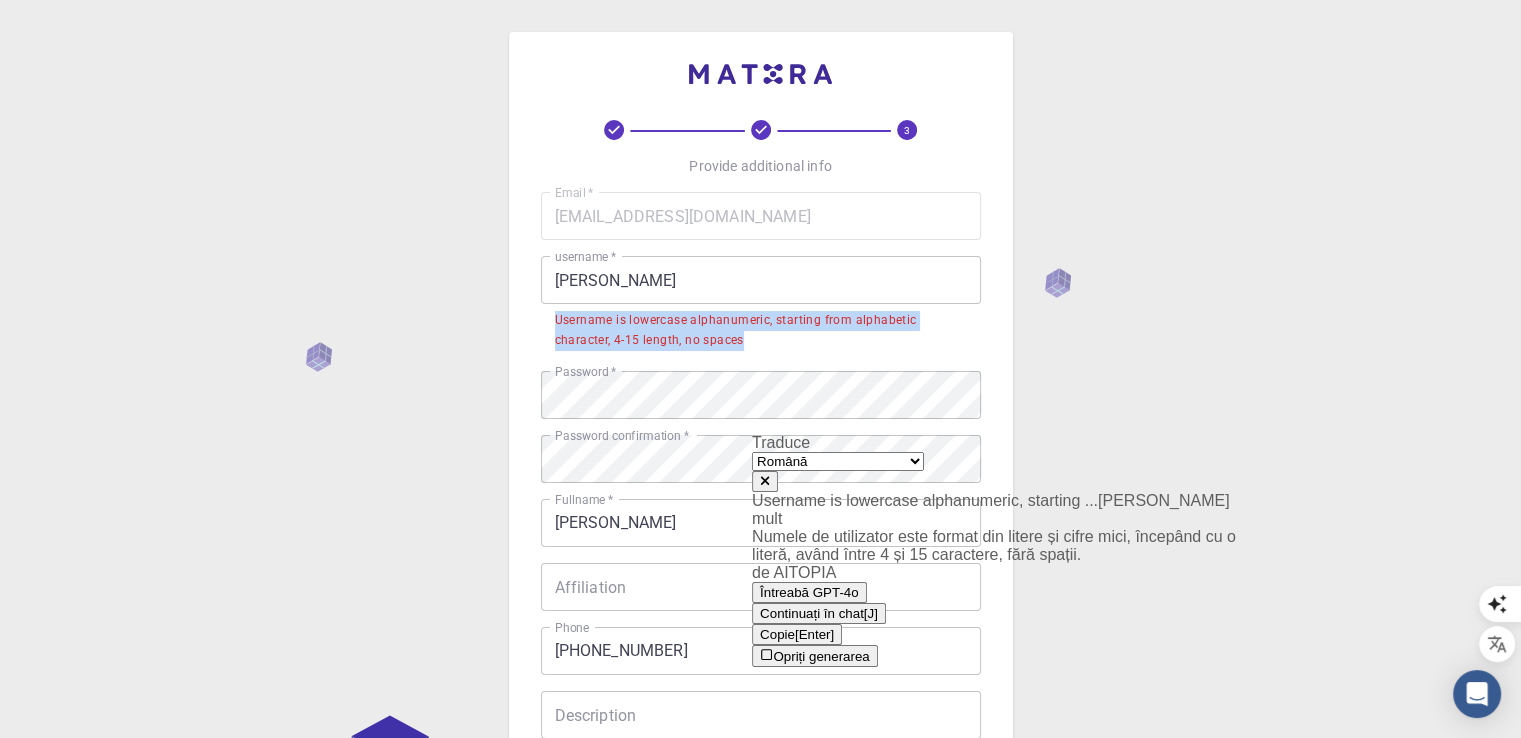 click 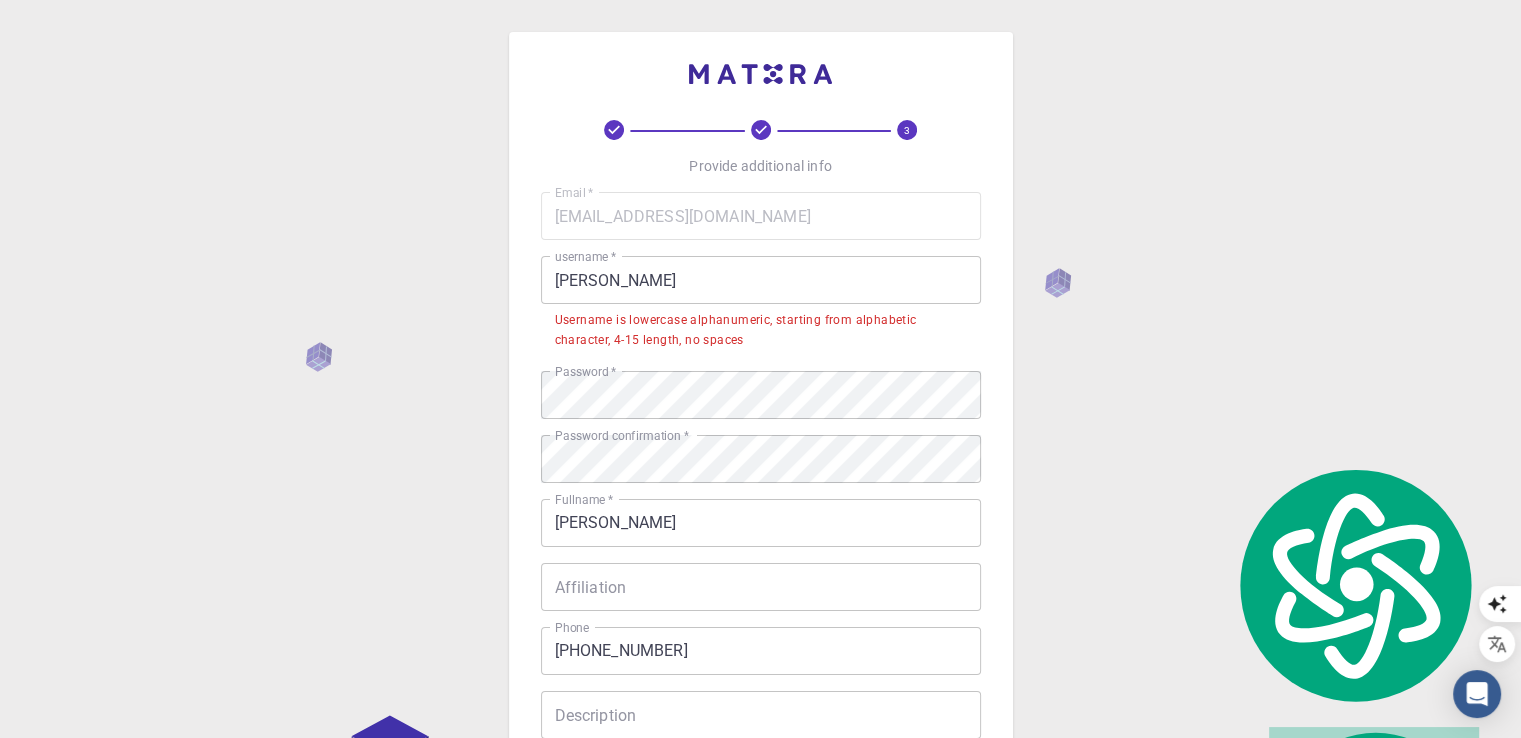 click on "[PERSON_NAME]" at bounding box center (761, 280) 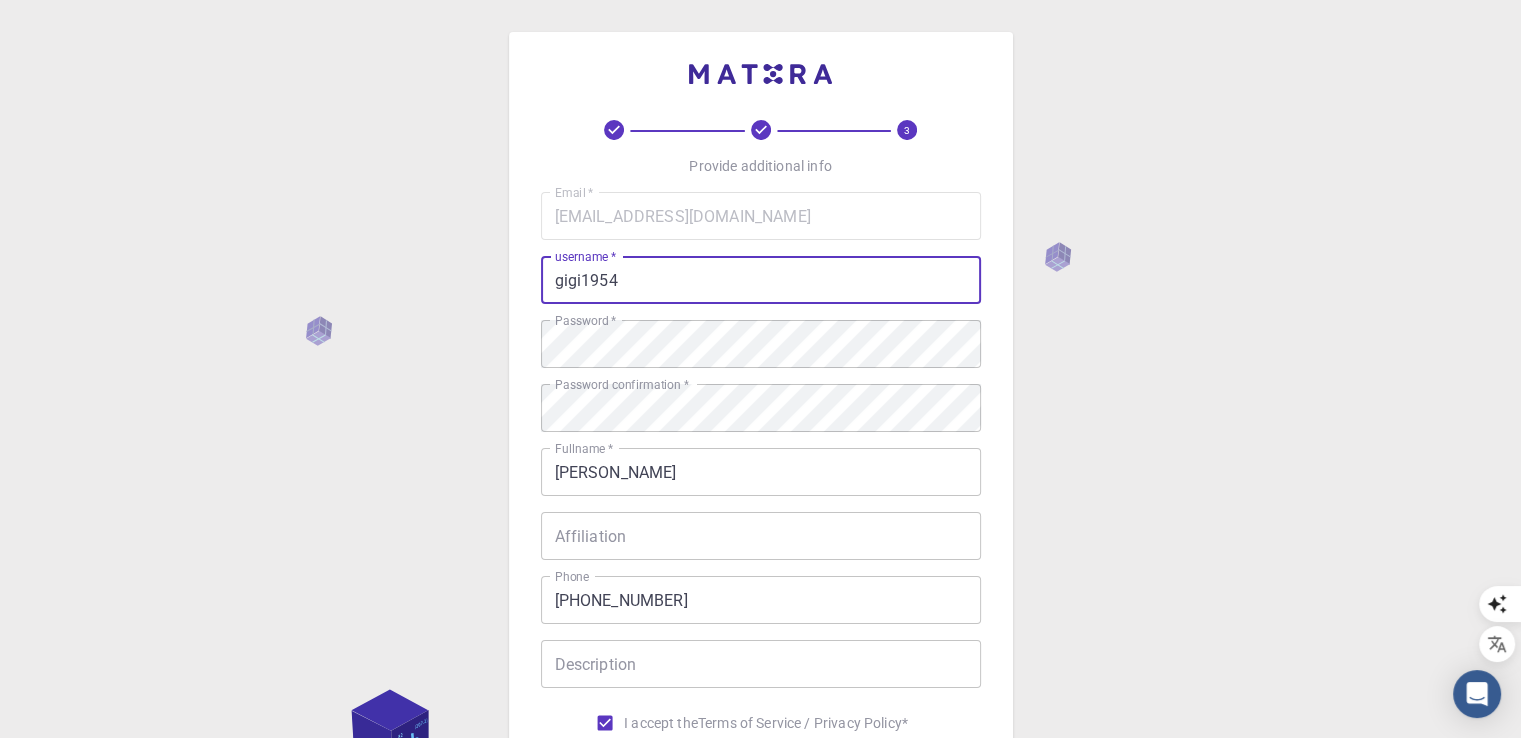 type on "gigi1954" 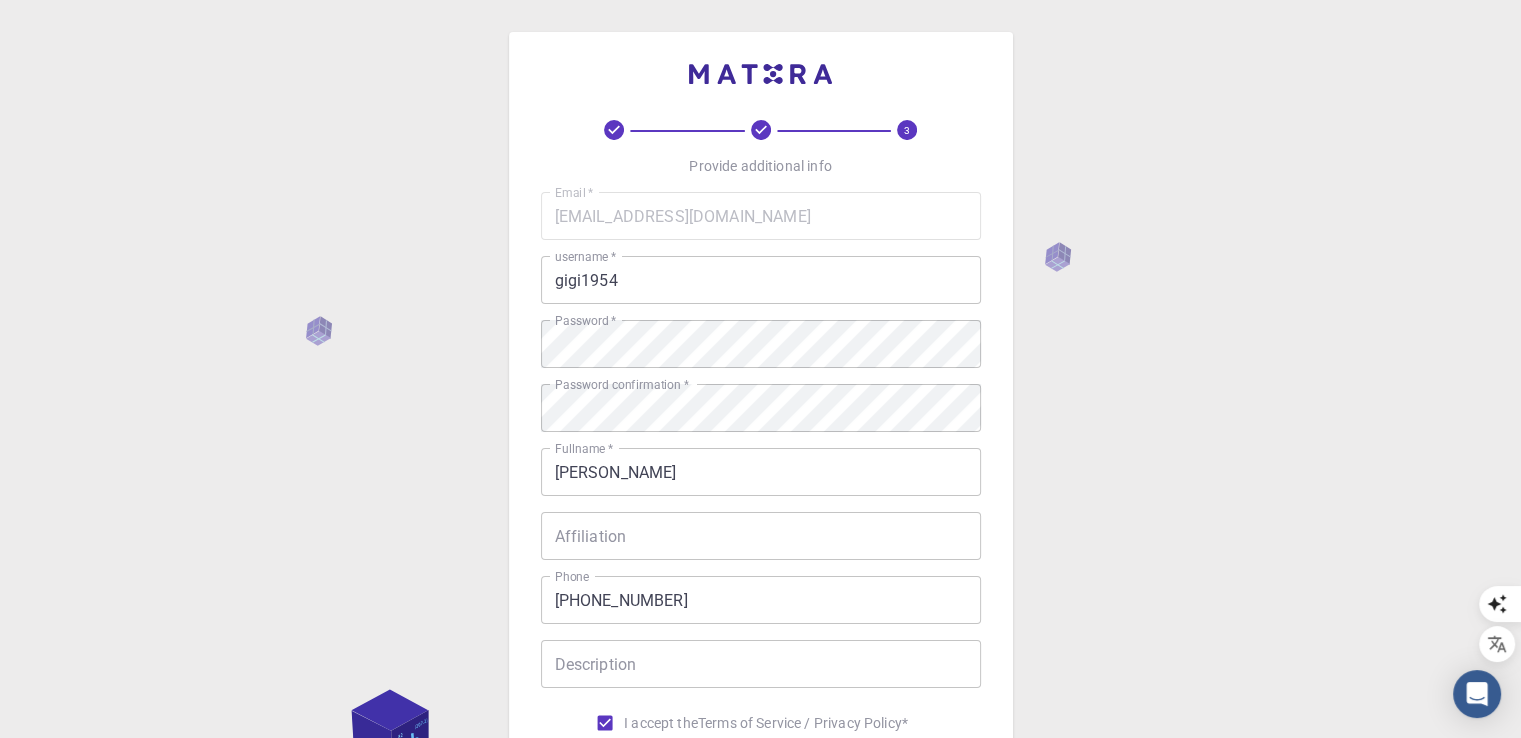 scroll, scrollTop: 295, scrollLeft: 0, axis: vertical 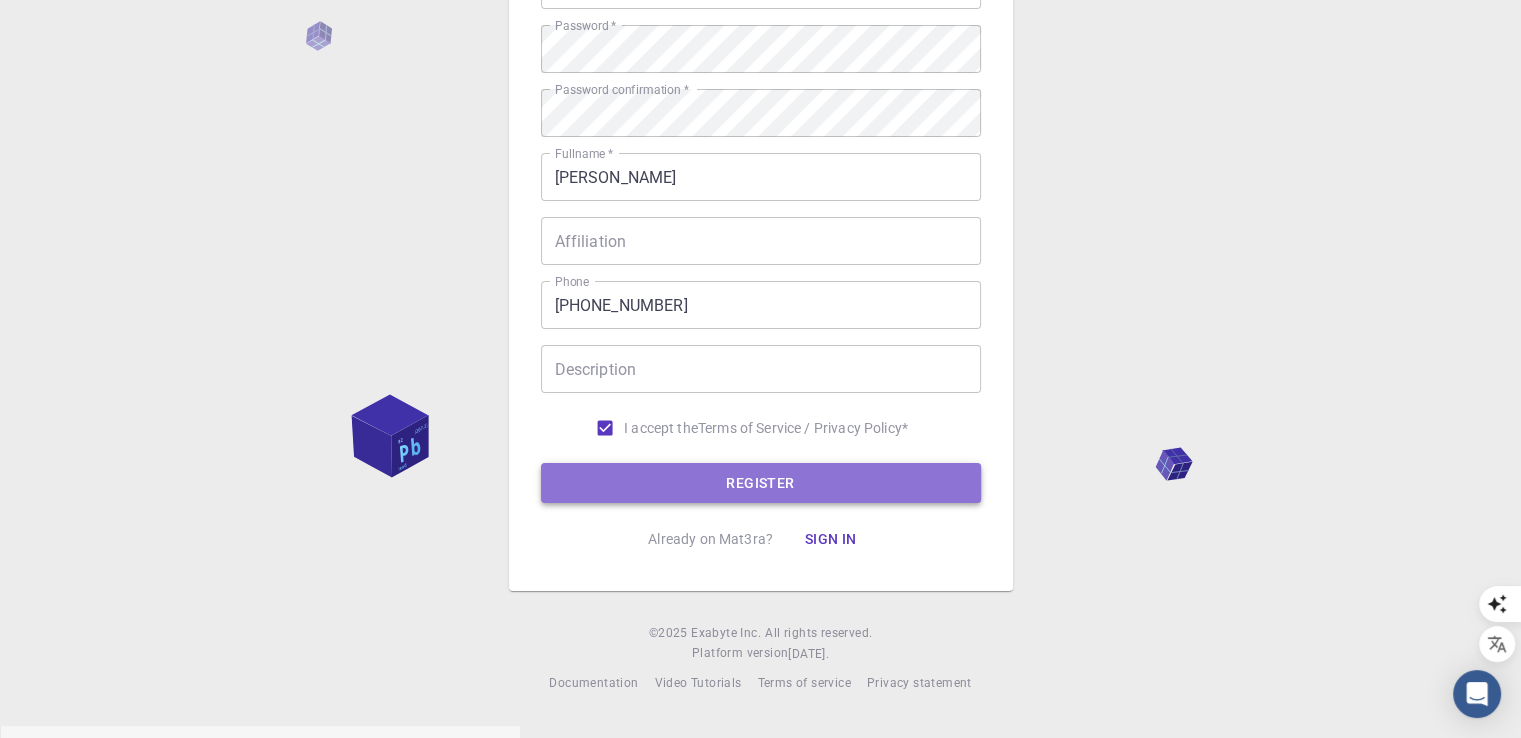 click on "REGISTER" at bounding box center (761, 483) 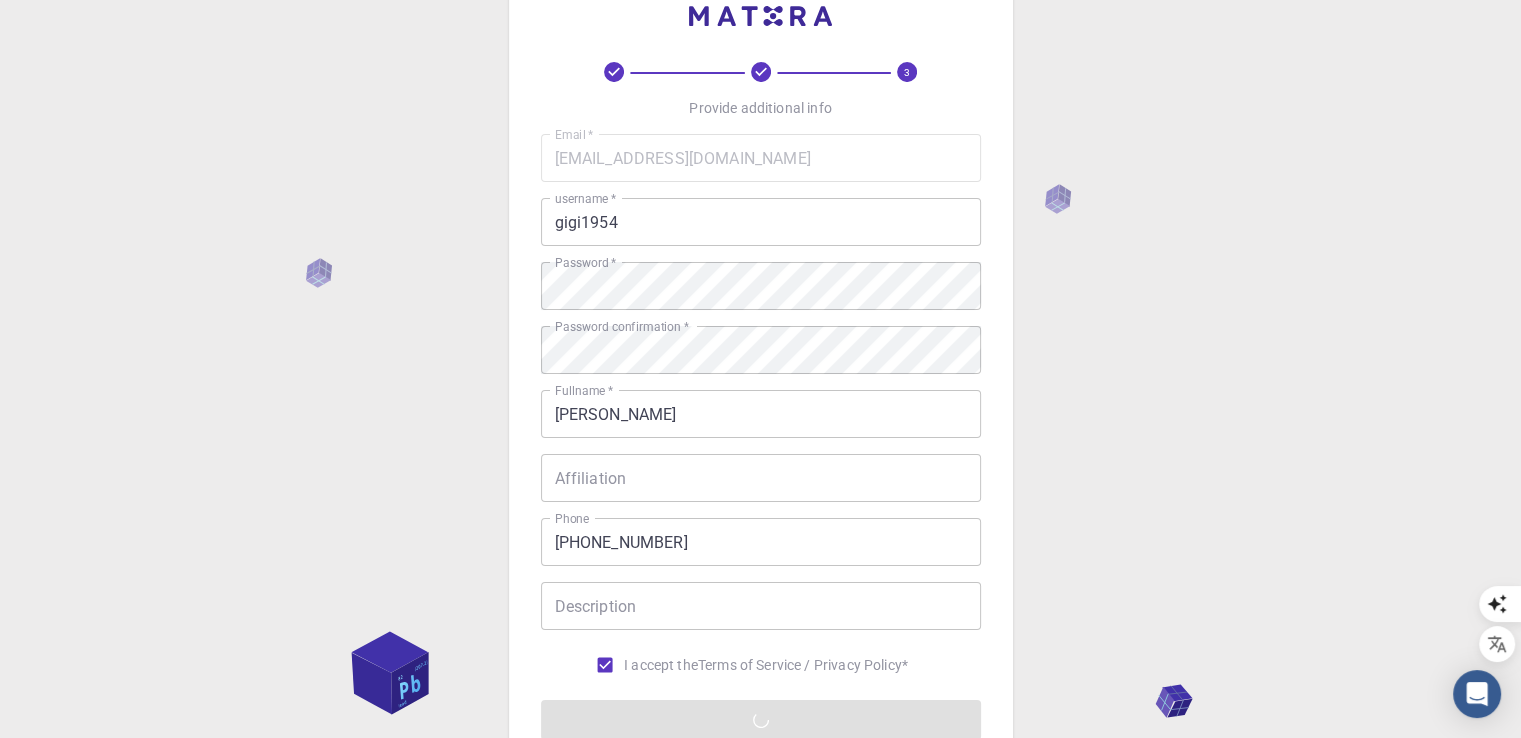 scroll, scrollTop: 0, scrollLeft: 0, axis: both 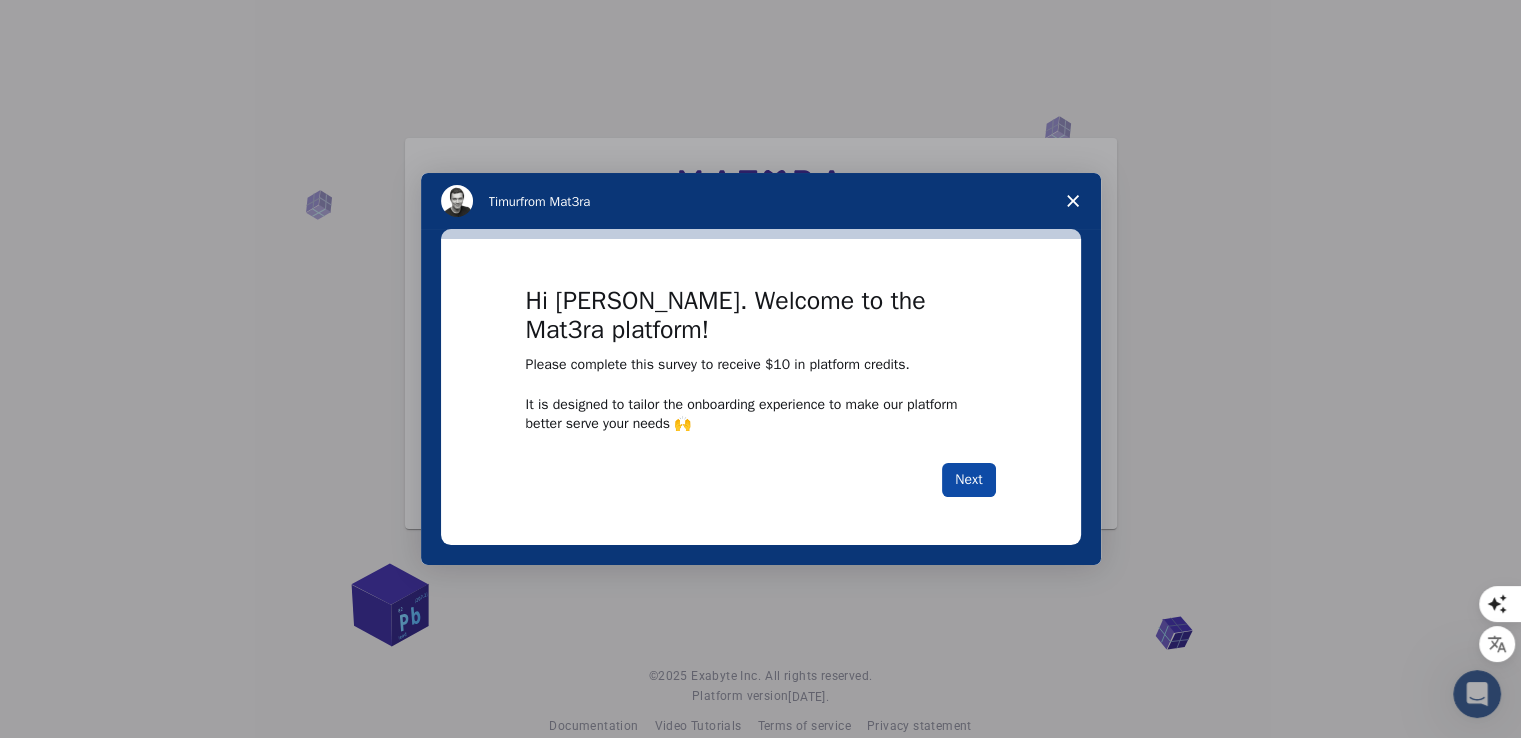 click on "Next" at bounding box center [968, 480] 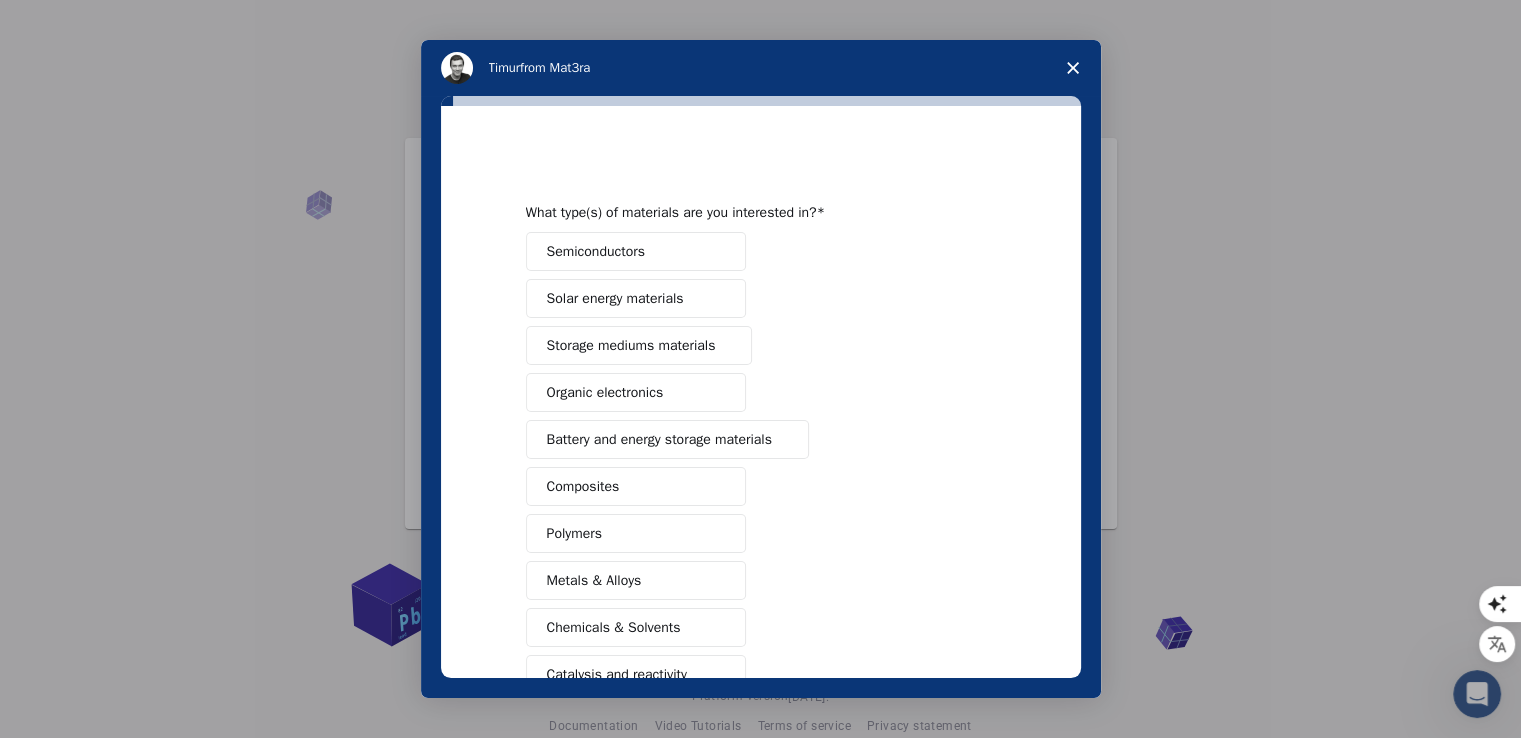 click on "Solar energy materials" at bounding box center (636, 298) 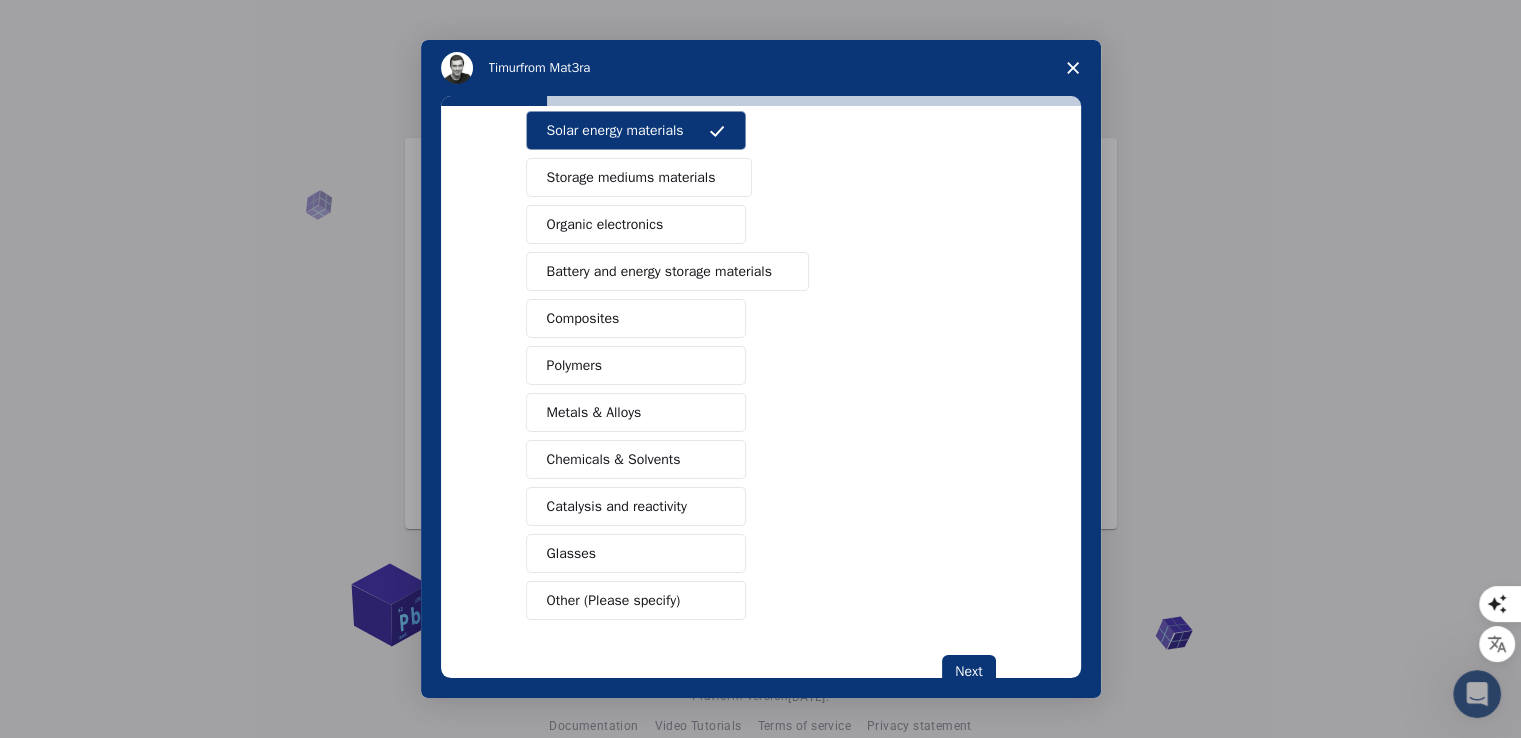 scroll, scrollTop: 182, scrollLeft: 0, axis: vertical 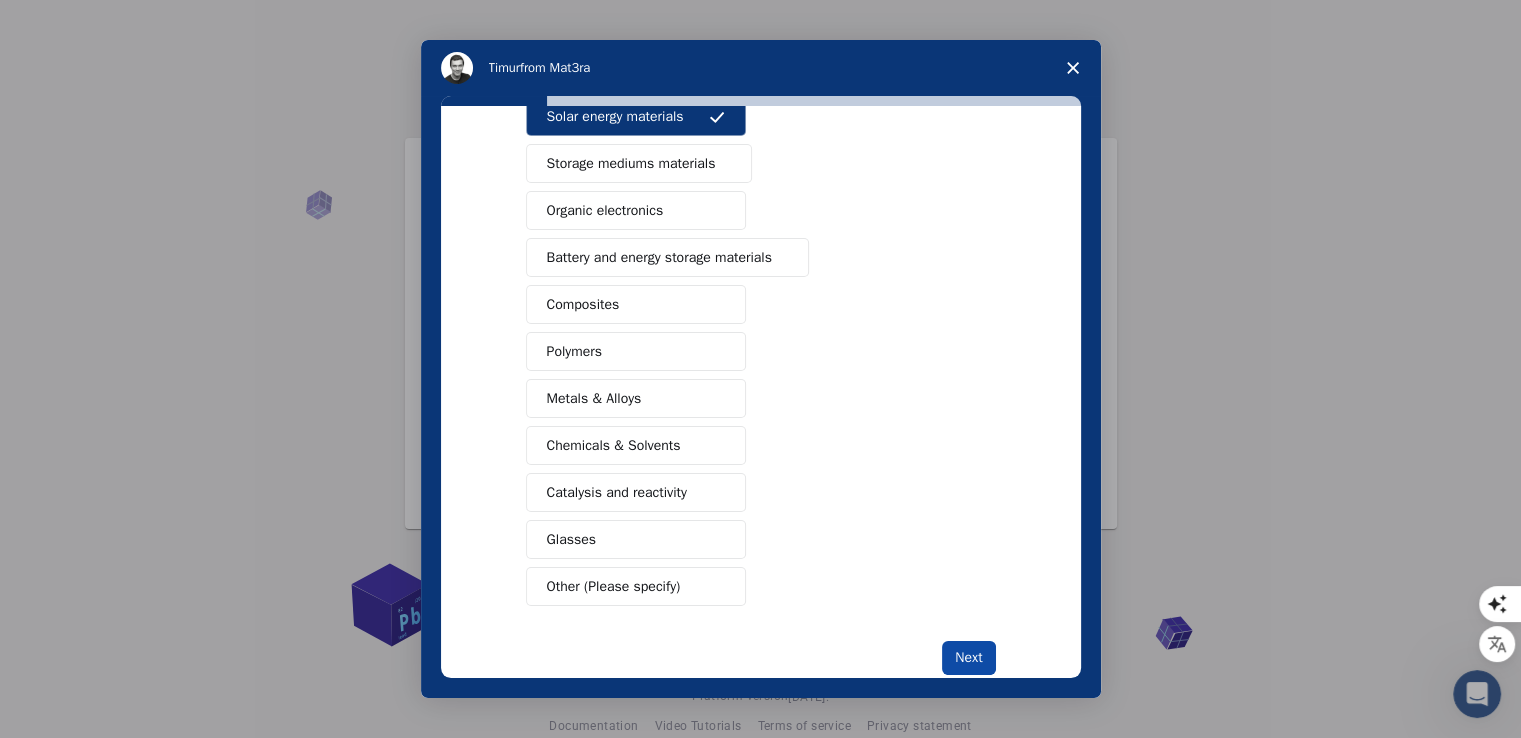 click on "Next" at bounding box center (968, 658) 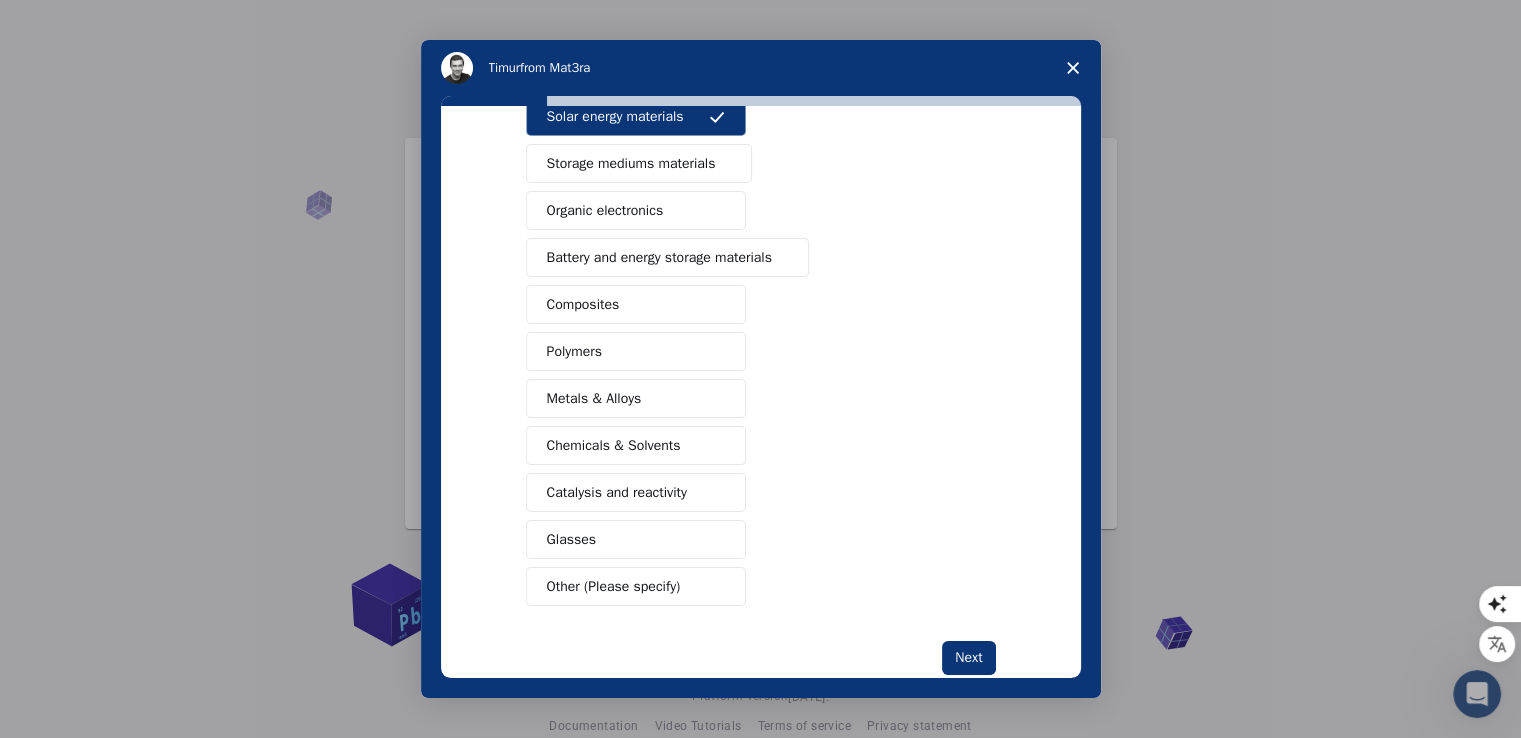 scroll, scrollTop: 0, scrollLeft: 0, axis: both 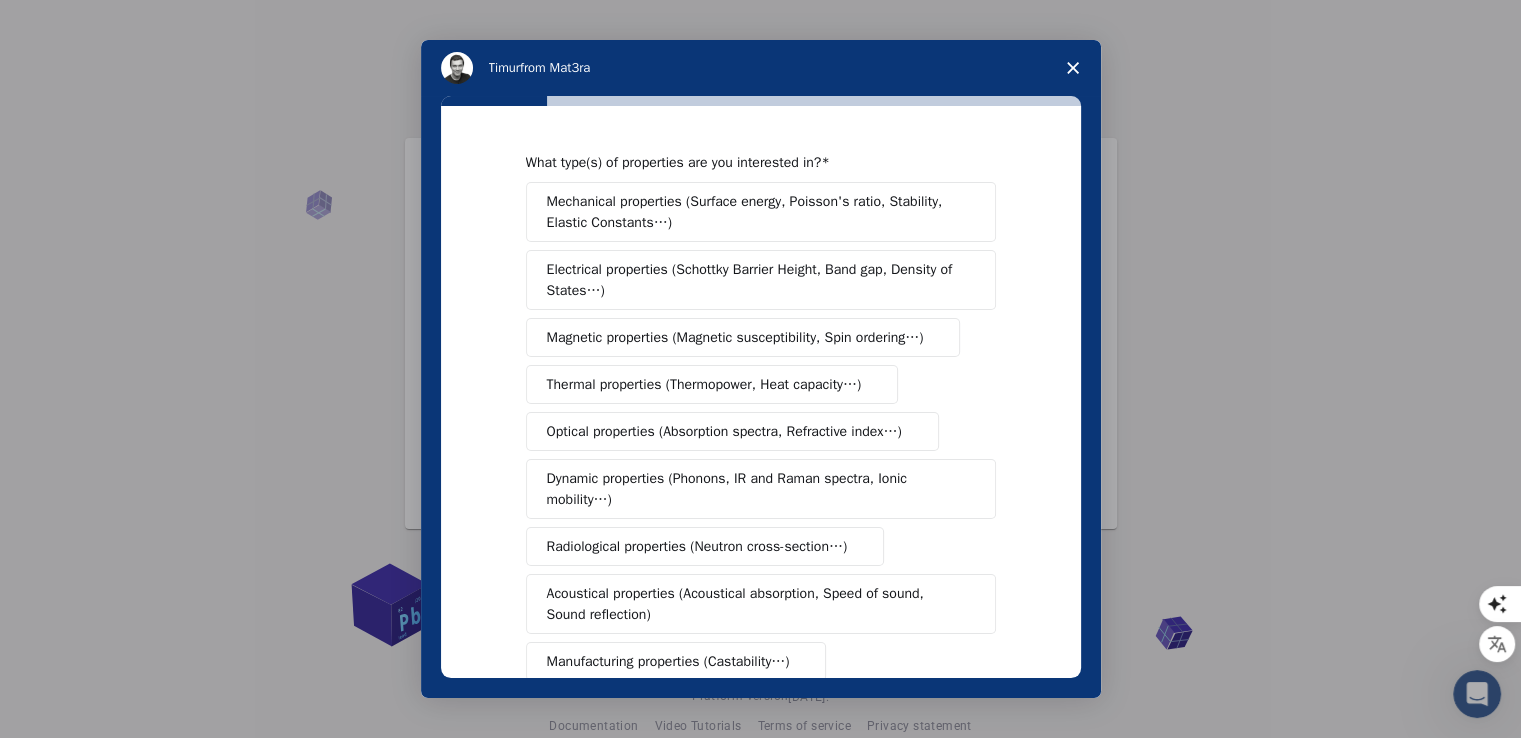 click on "Thermal properties (Thermopower, Heat capacity…)" at bounding box center (704, 384) 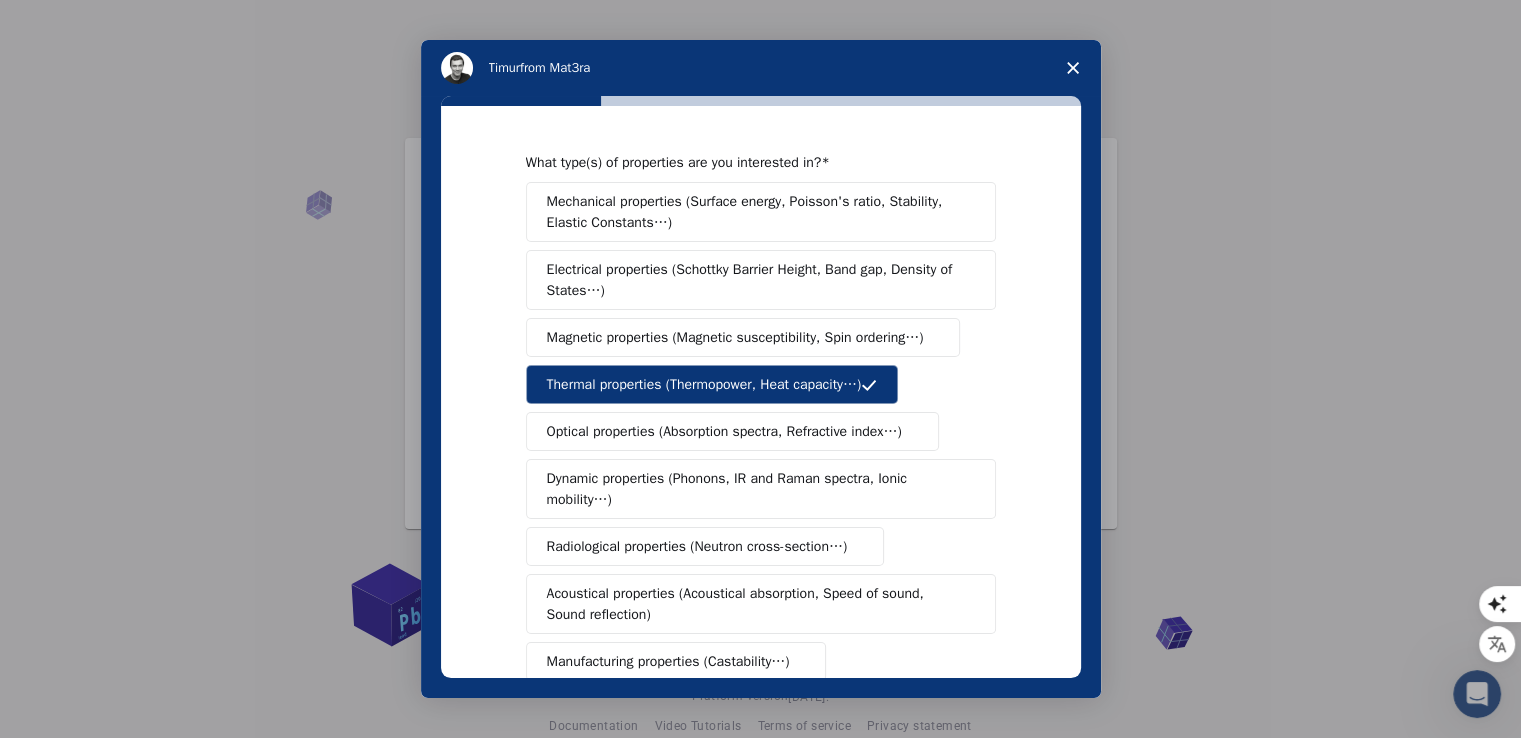 scroll, scrollTop: 286, scrollLeft: 0, axis: vertical 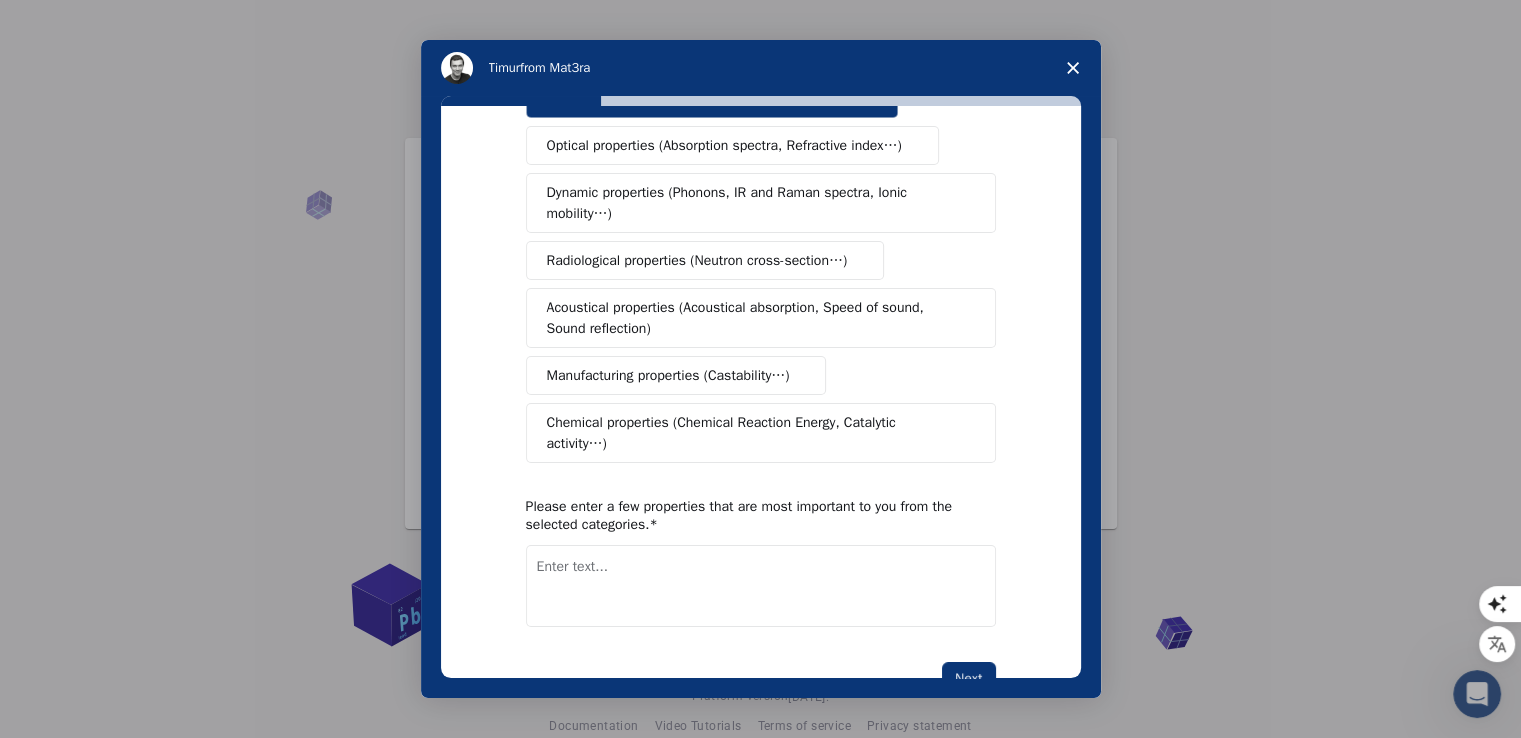 click on "What type(s) of properties are you interested in? Mechanical properties (Surface energy, Poisson's ratio, Stability, Elastic Constants…) Electrical properties (Schottky Barrier Height, Band gap, Density of States…) Magnetic properties (Magnetic susceptibility, Spin ordering…) Thermal properties (Thermopower, Heat capacity…) Optical properties (Absorption spectra, Refractive index…) Dynamic properties (Phonons, IR and Raman spectra, Ionic mobility…) Radiological properties (Neutron cross-section…) Acoustical properties (Acoustical absorption, Speed of sound, Sound reflection) Manufacturing properties (Castability…) Chemical properties (Chemical Reaction Energy, Catalytic activity…) Please enter a few properties that are most important to you from the selected categories. Next" at bounding box center [761, 392] 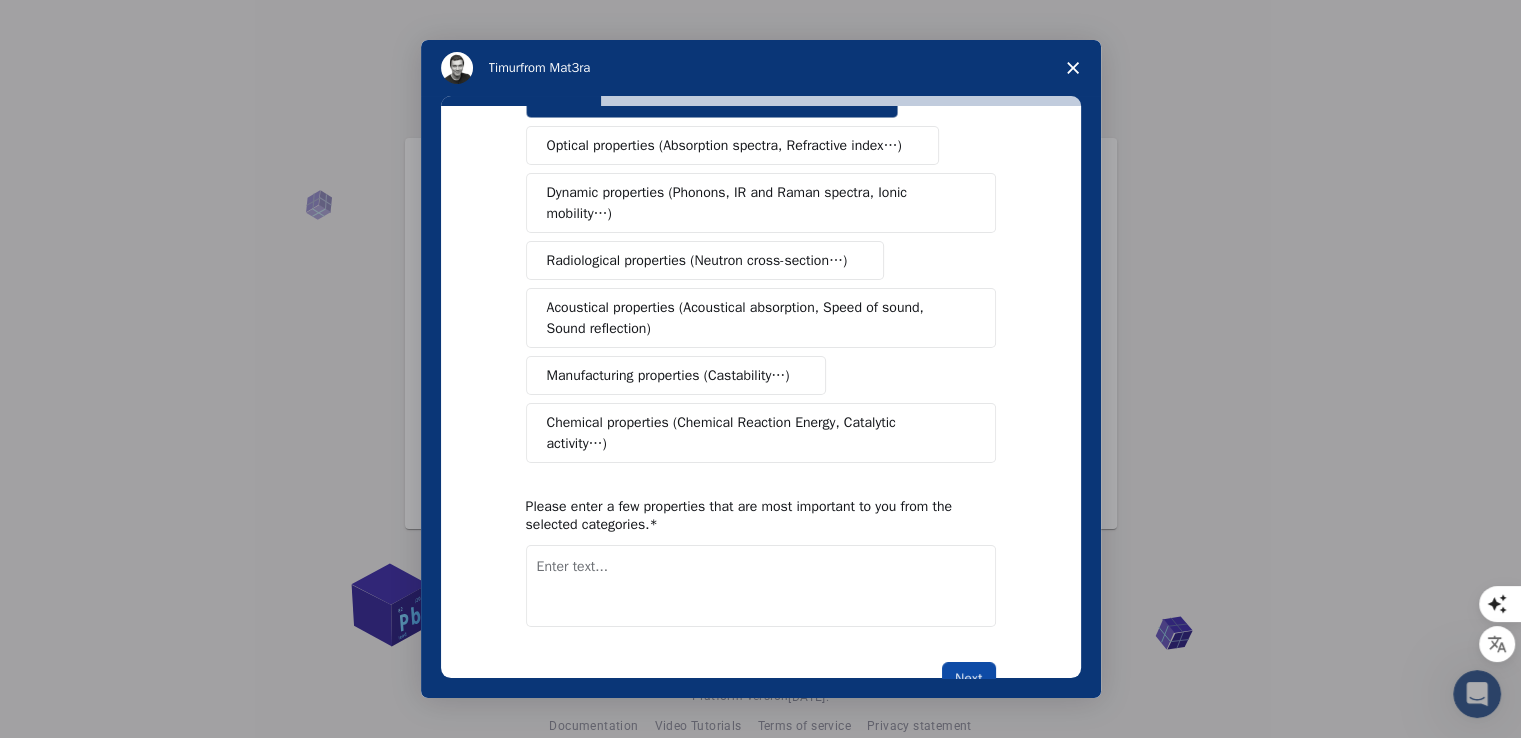click on "Next" at bounding box center [968, 679] 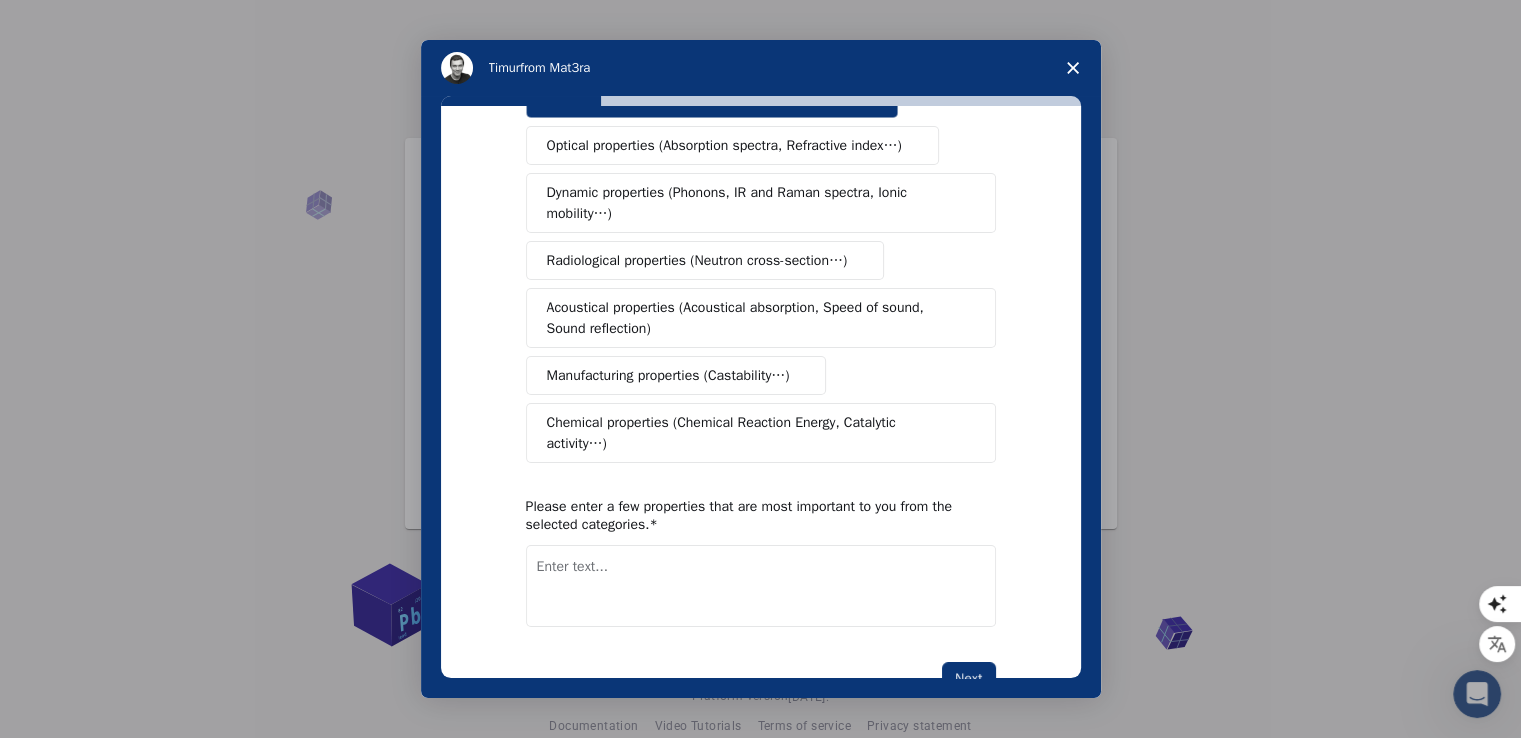 click at bounding box center [761, 586] 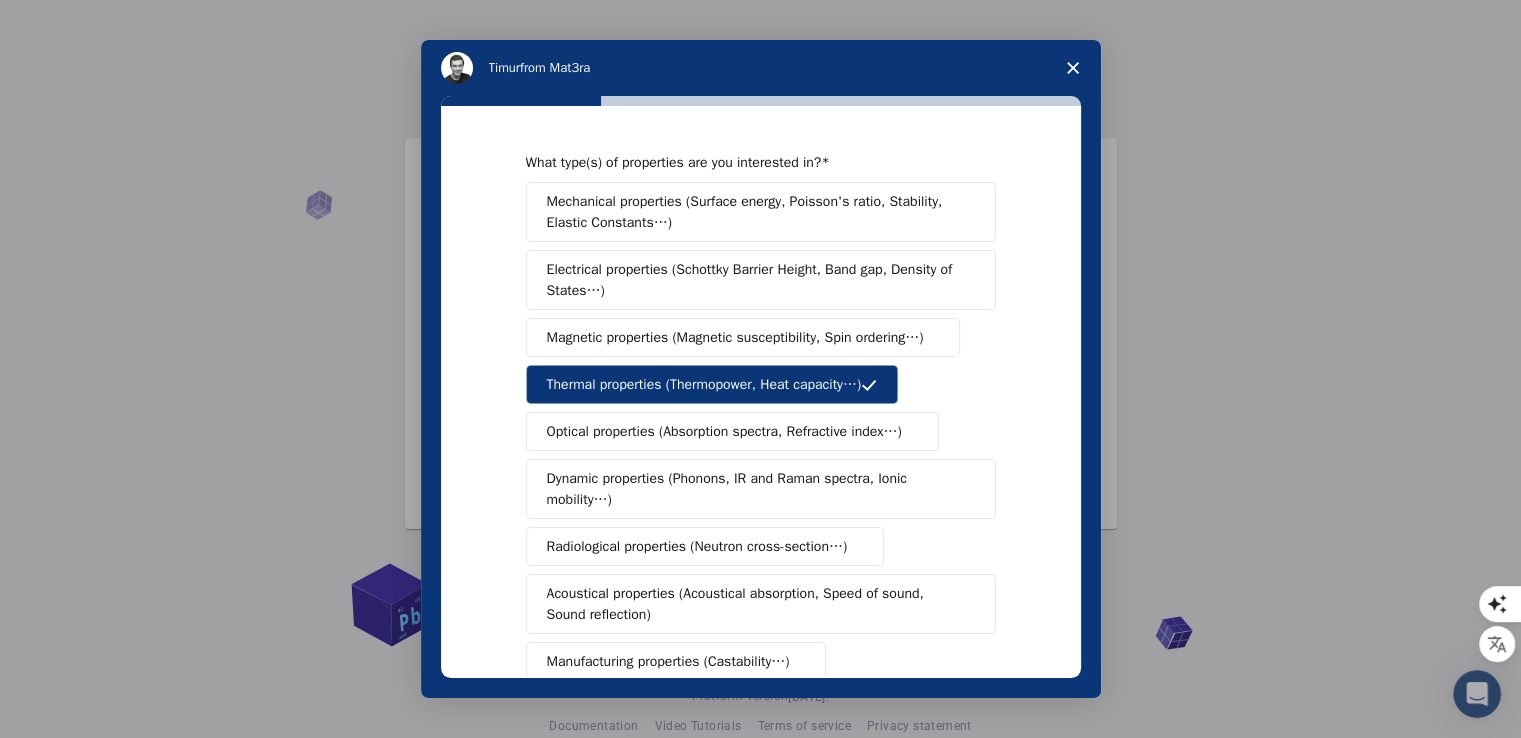 scroll, scrollTop: 286, scrollLeft: 0, axis: vertical 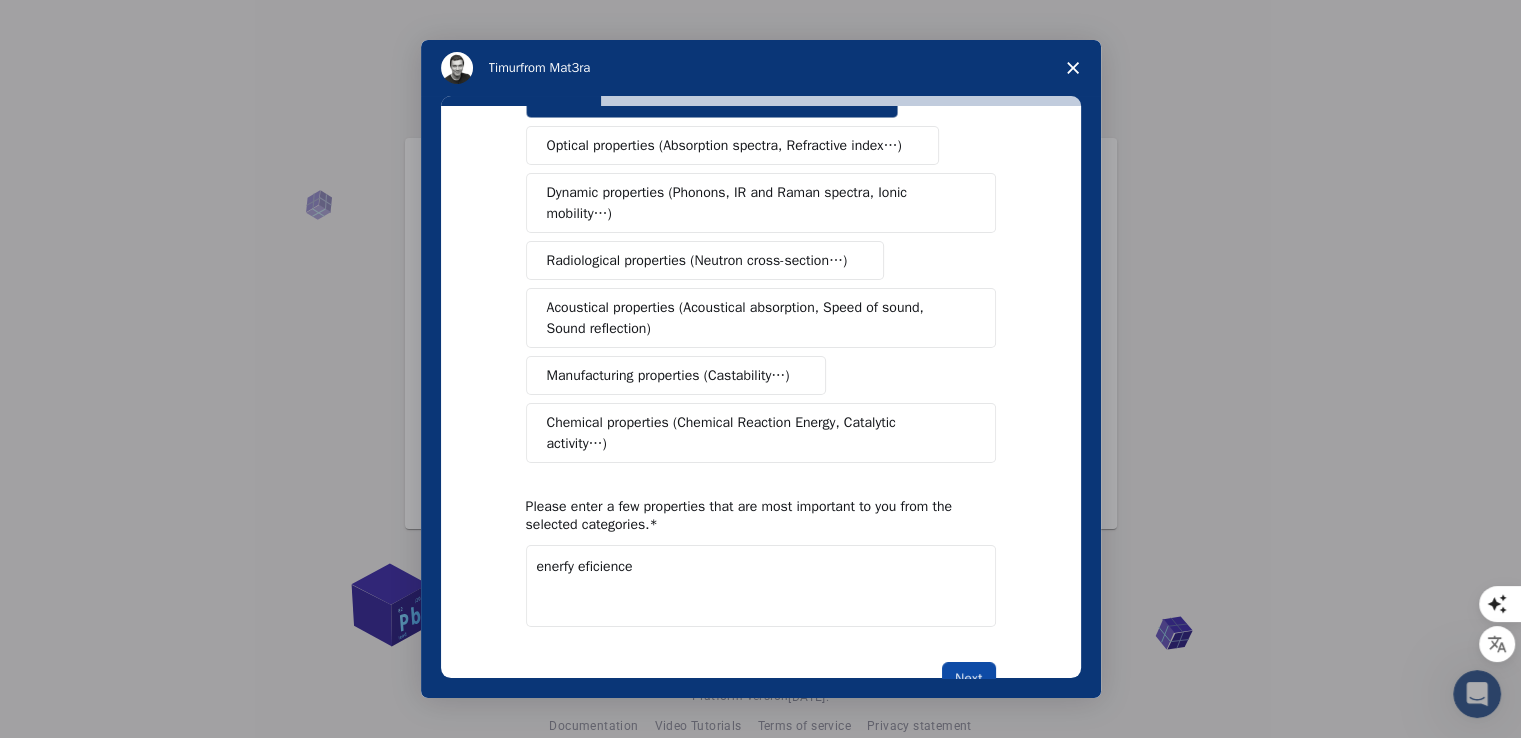 type on "enerfy eficience" 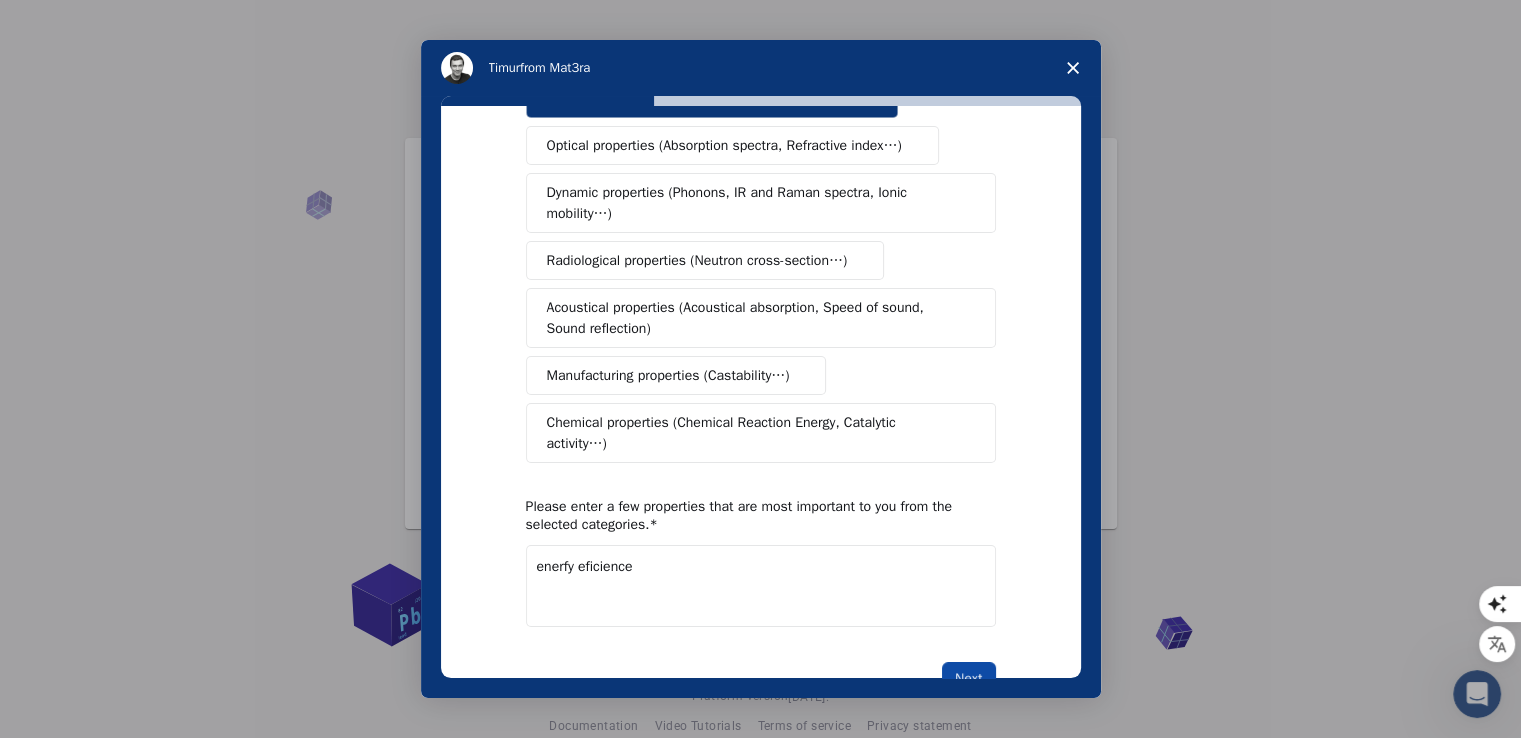 click on "Next" at bounding box center (968, 679) 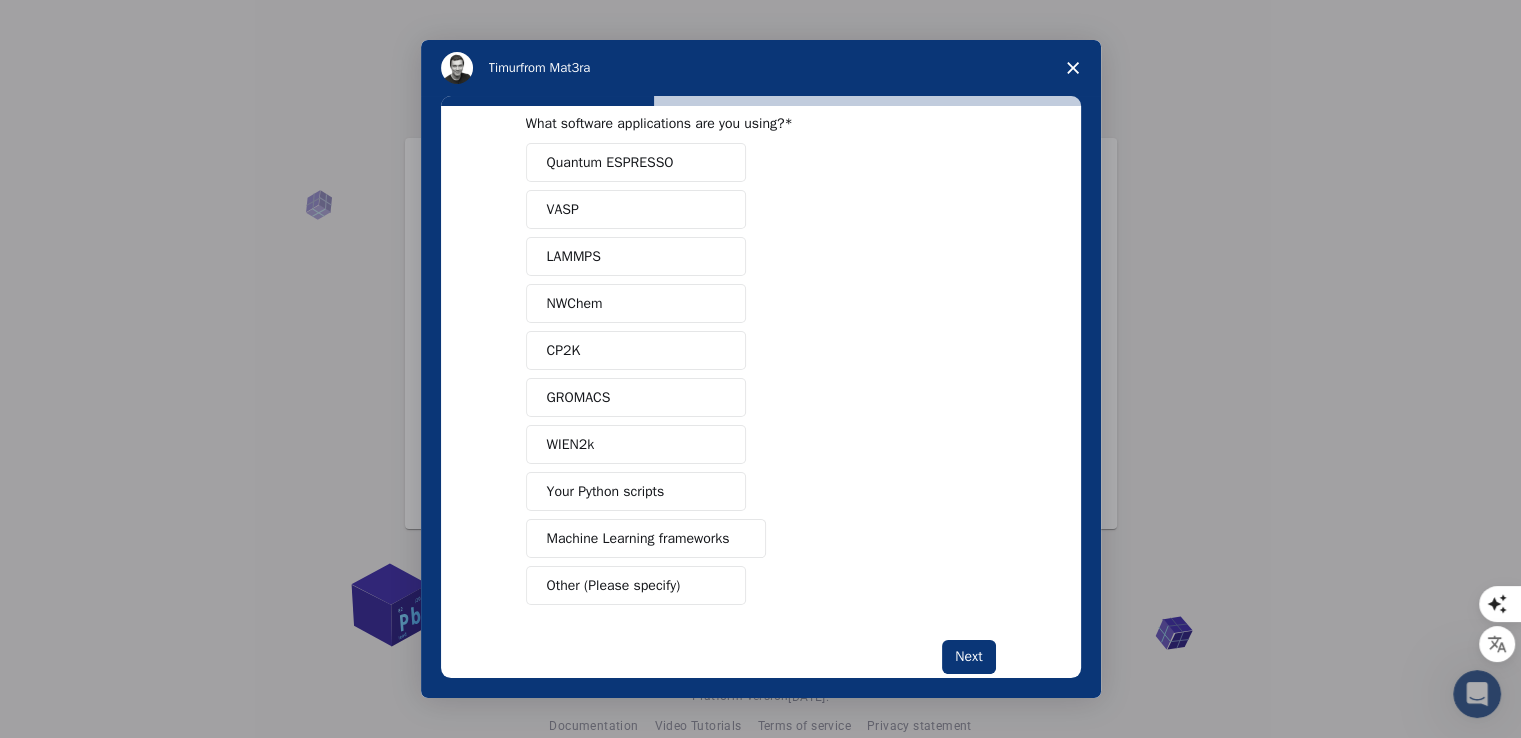 click at bounding box center [1073, 68] 